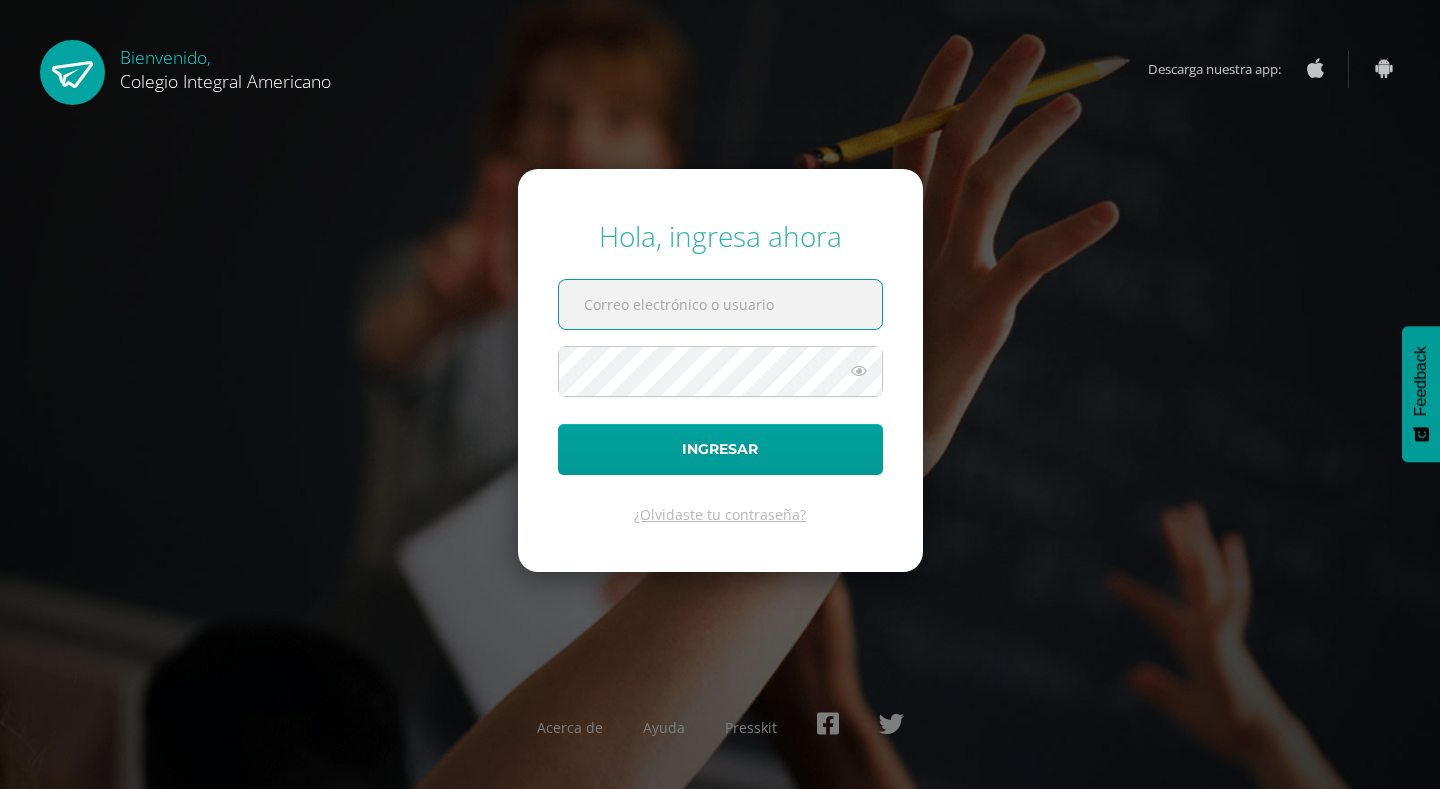 scroll, scrollTop: 0, scrollLeft: 0, axis: both 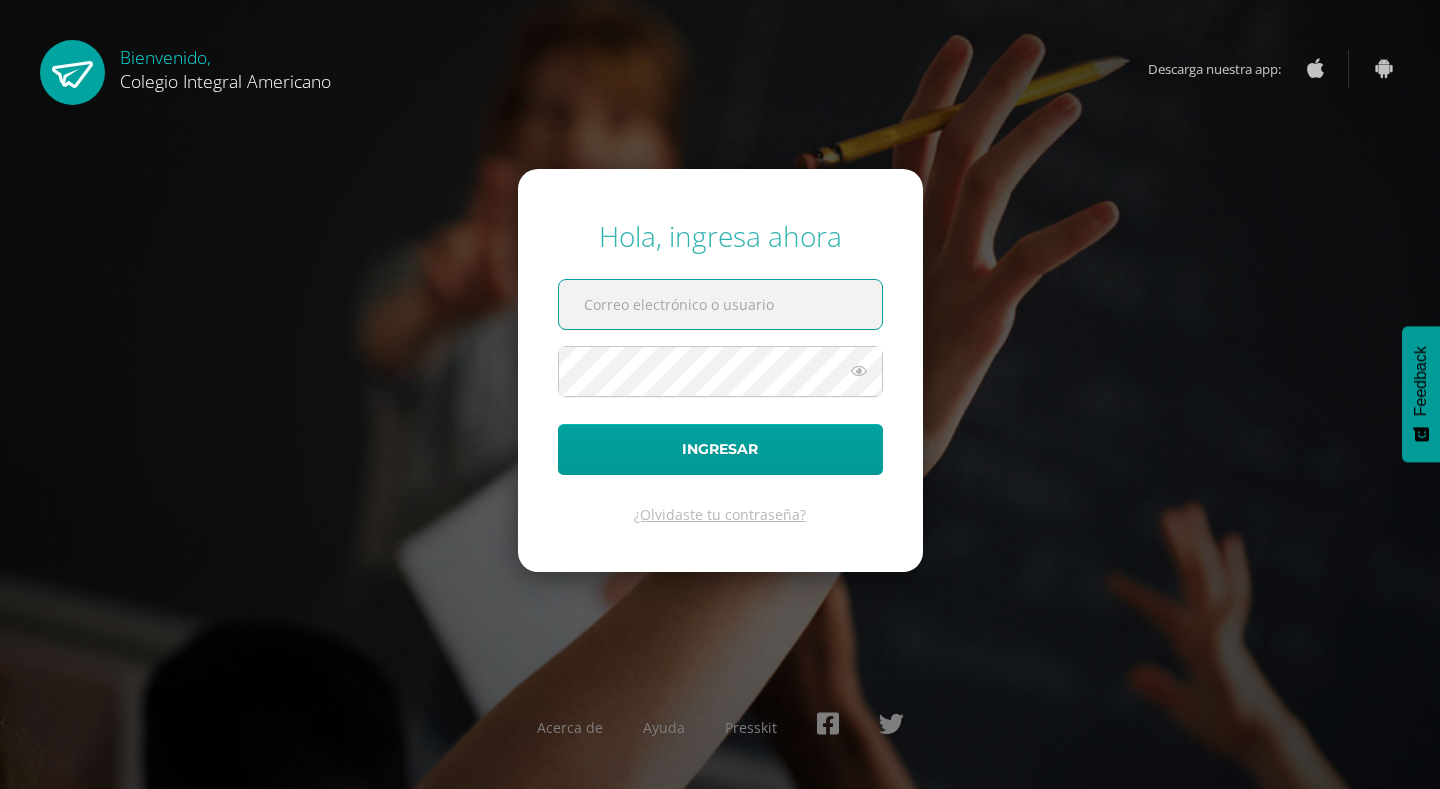 click at bounding box center [720, 304] 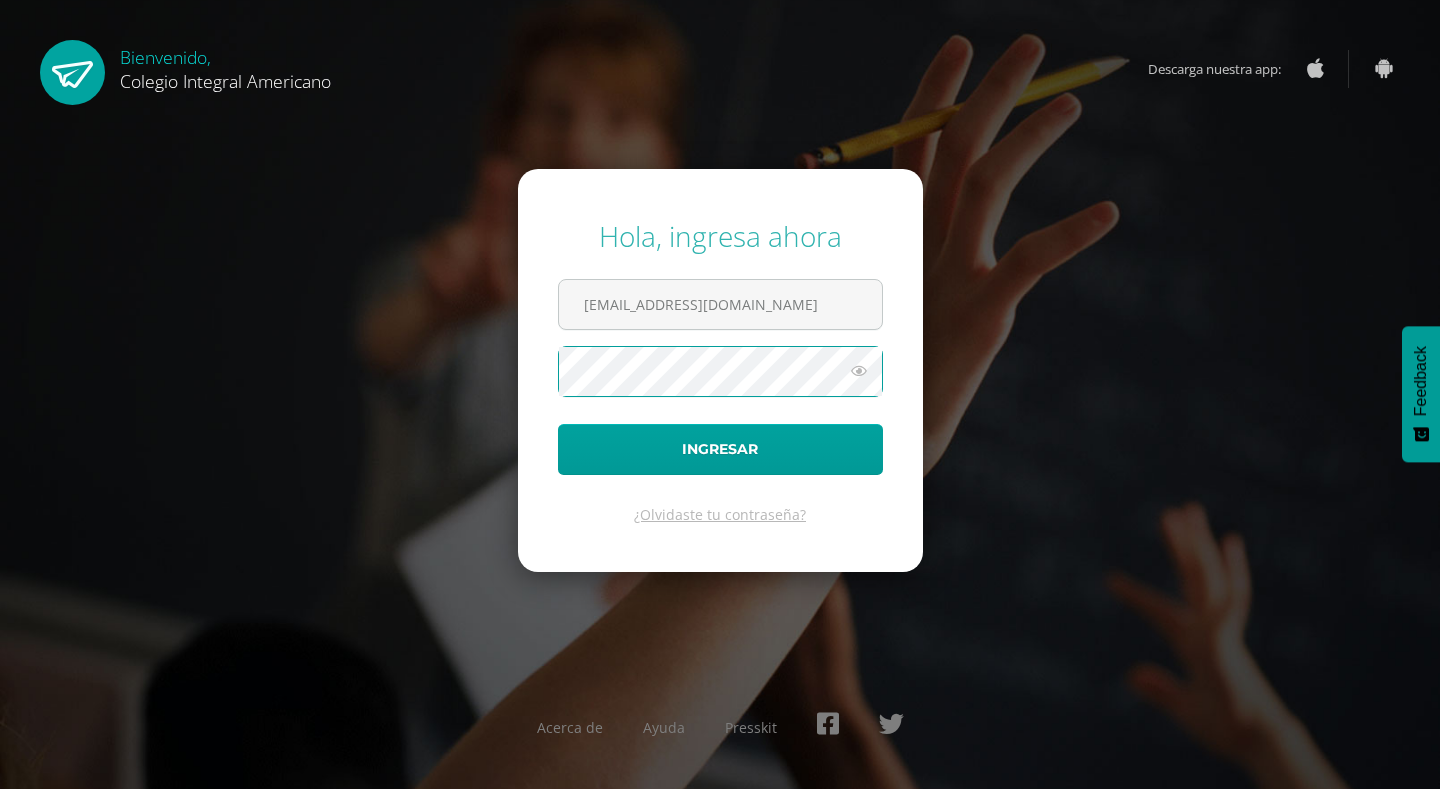 click on "Ingresar" at bounding box center (720, 449) 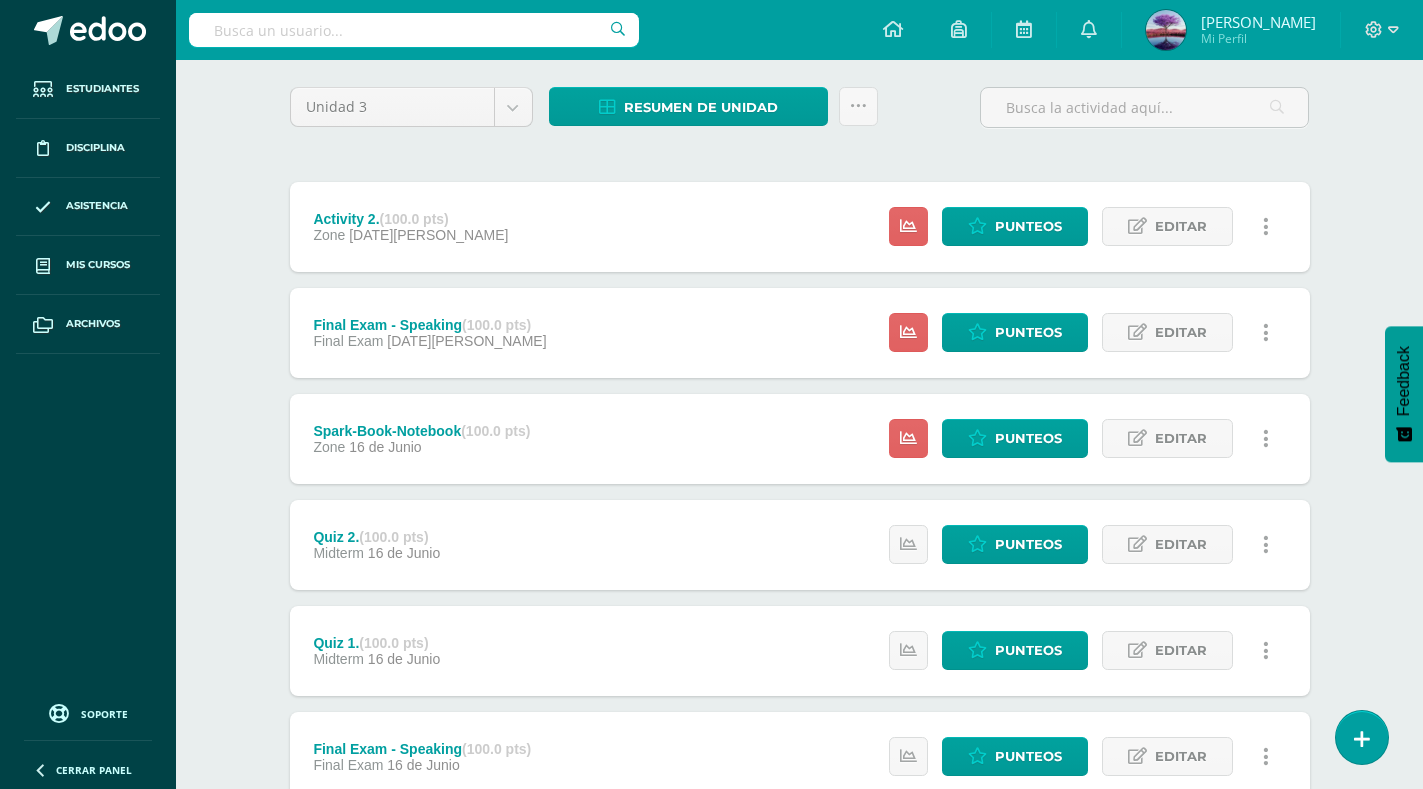 scroll, scrollTop: 0, scrollLeft: 0, axis: both 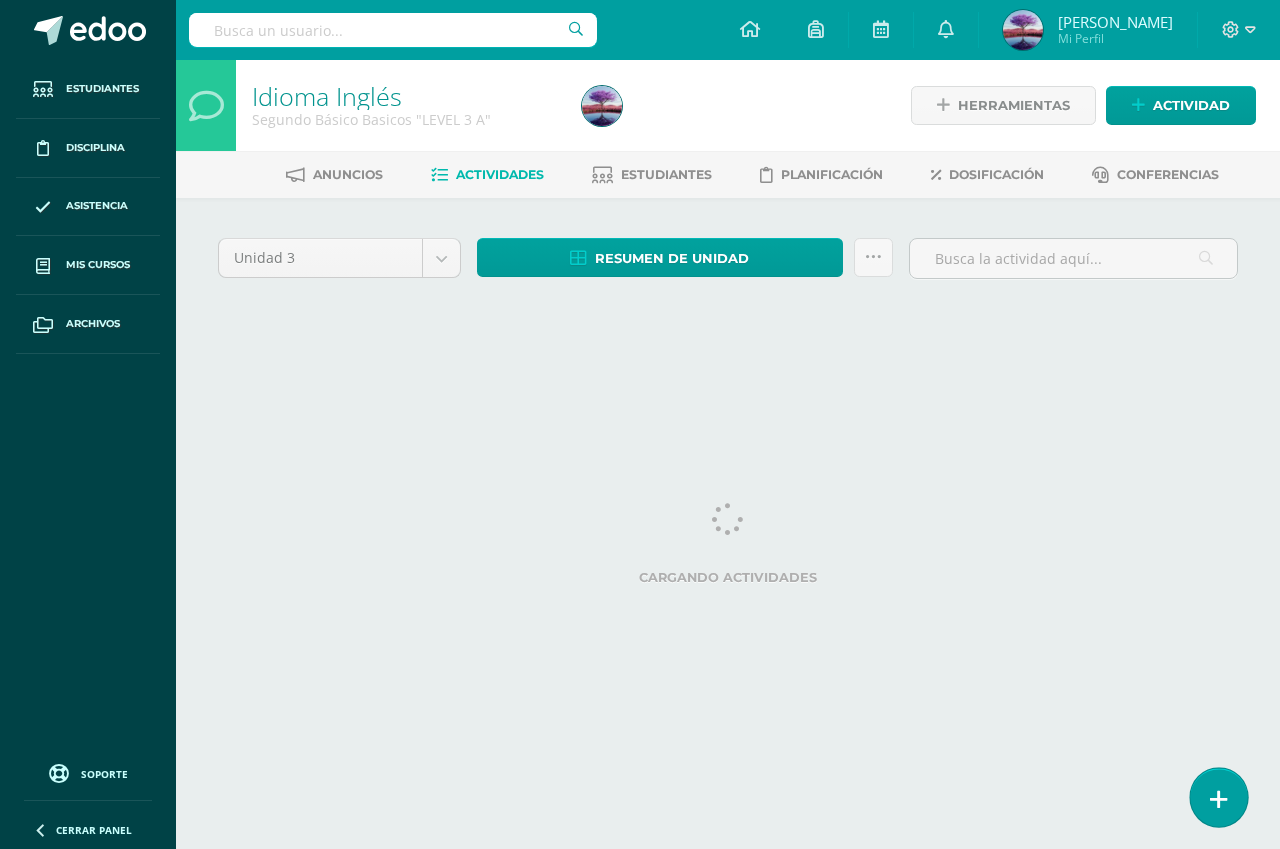 click at bounding box center [1218, 797] 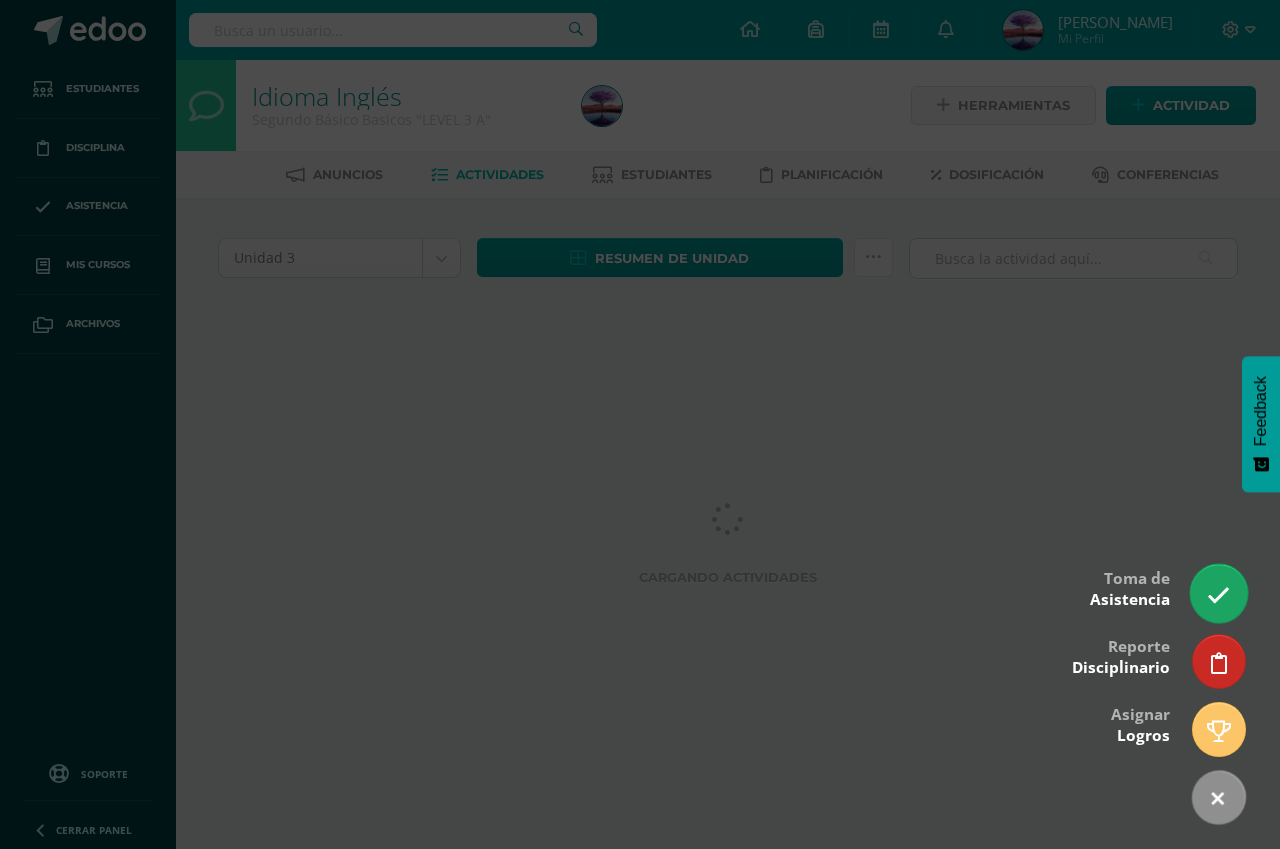 scroll, scrollTop: 0, scrollLeft: 0, axis: both 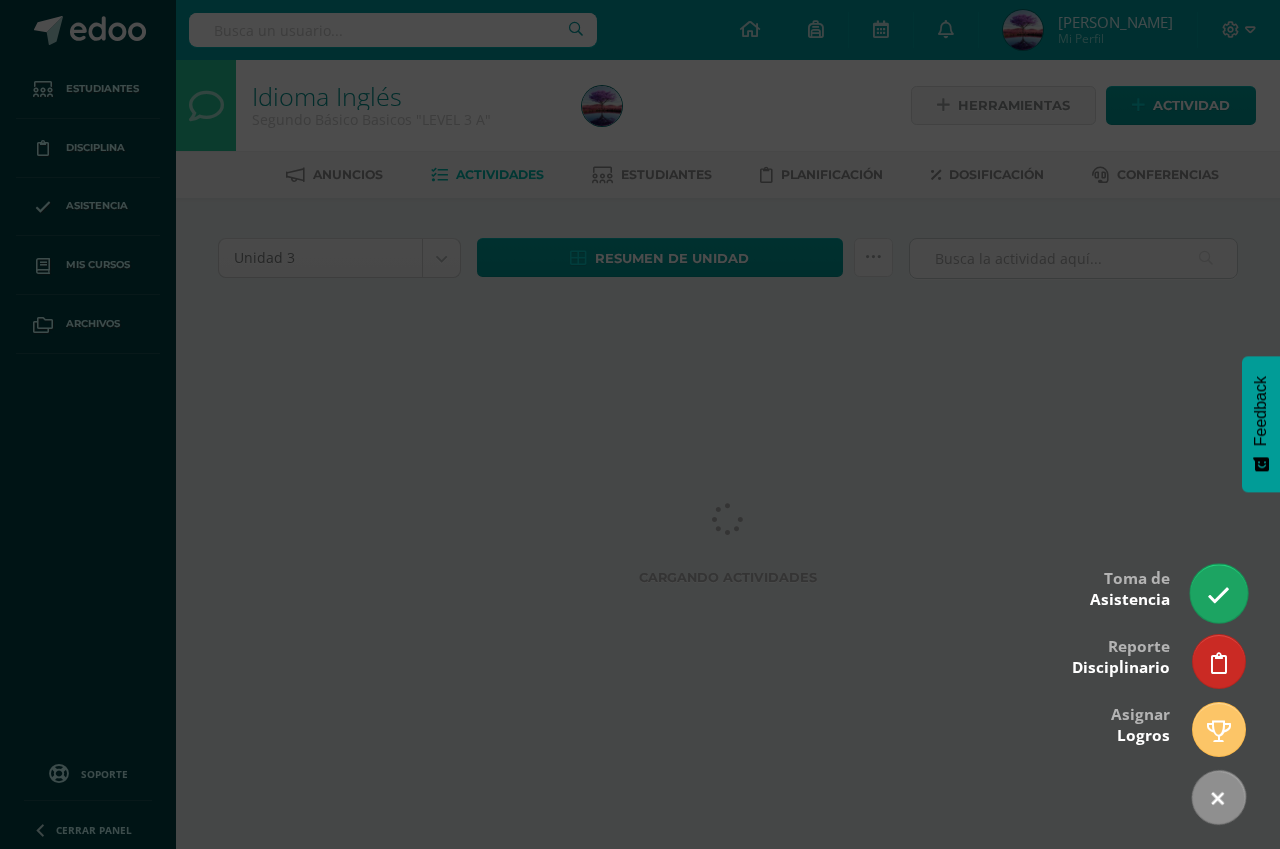 click at bounding box center (1218, 595) 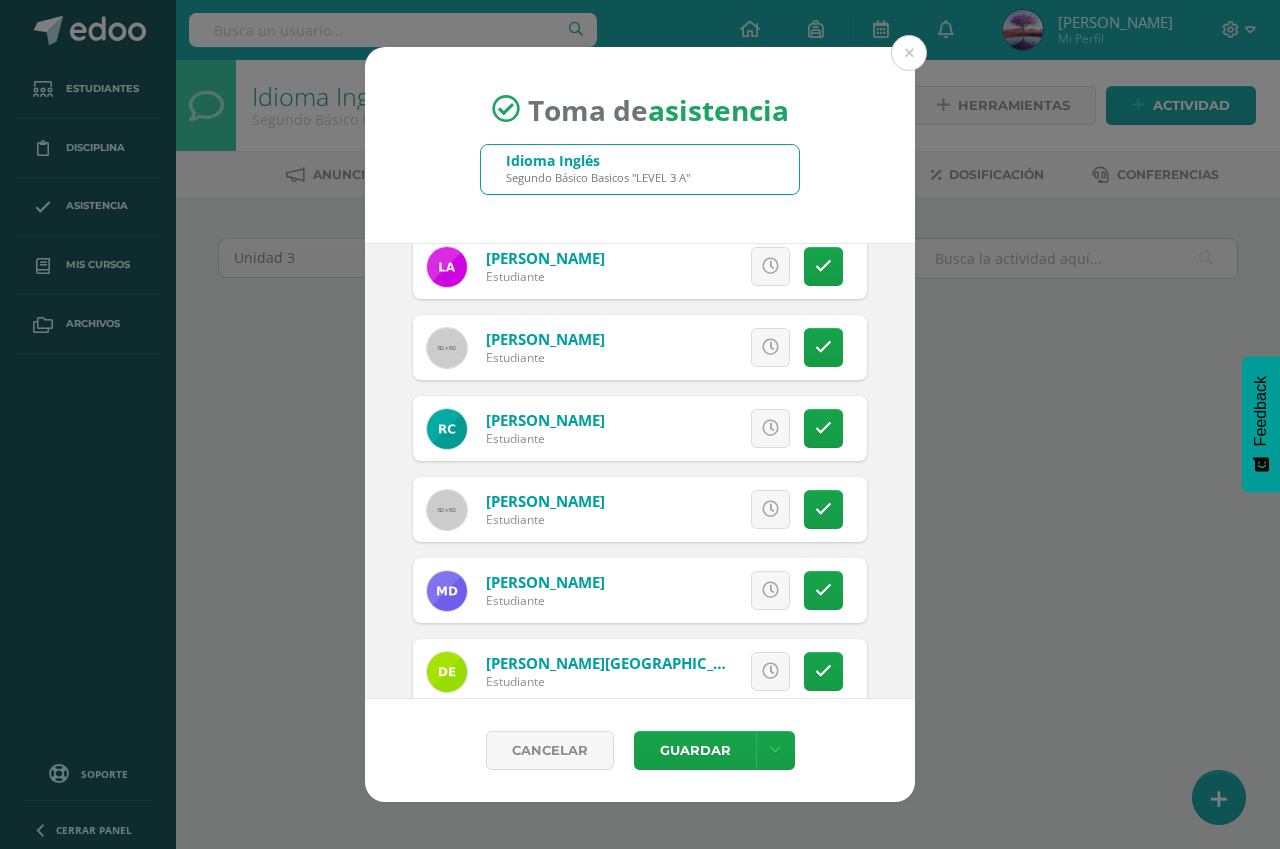 scroll, scrollTop: 100, scrollLeft: 0, axis: vertical 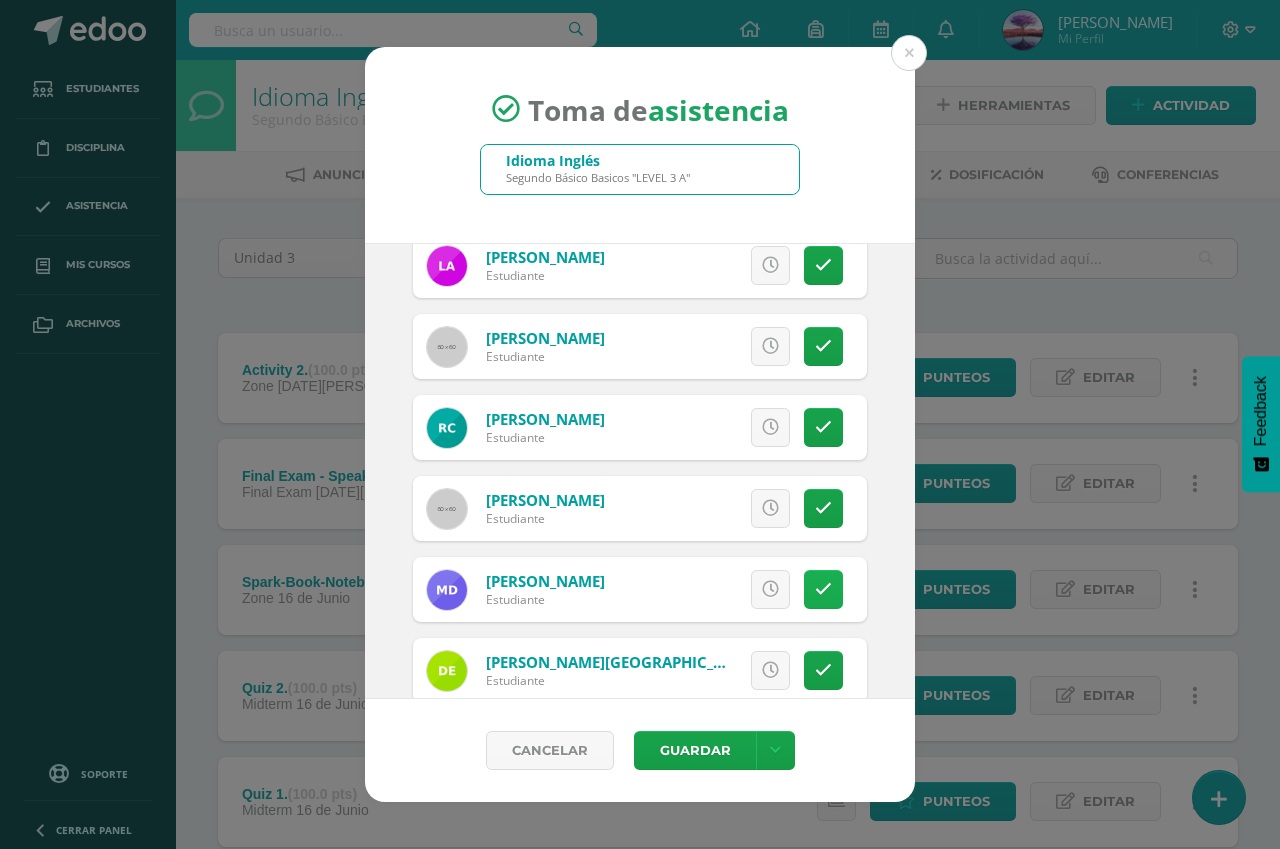 click at bounding box center (823, 589) 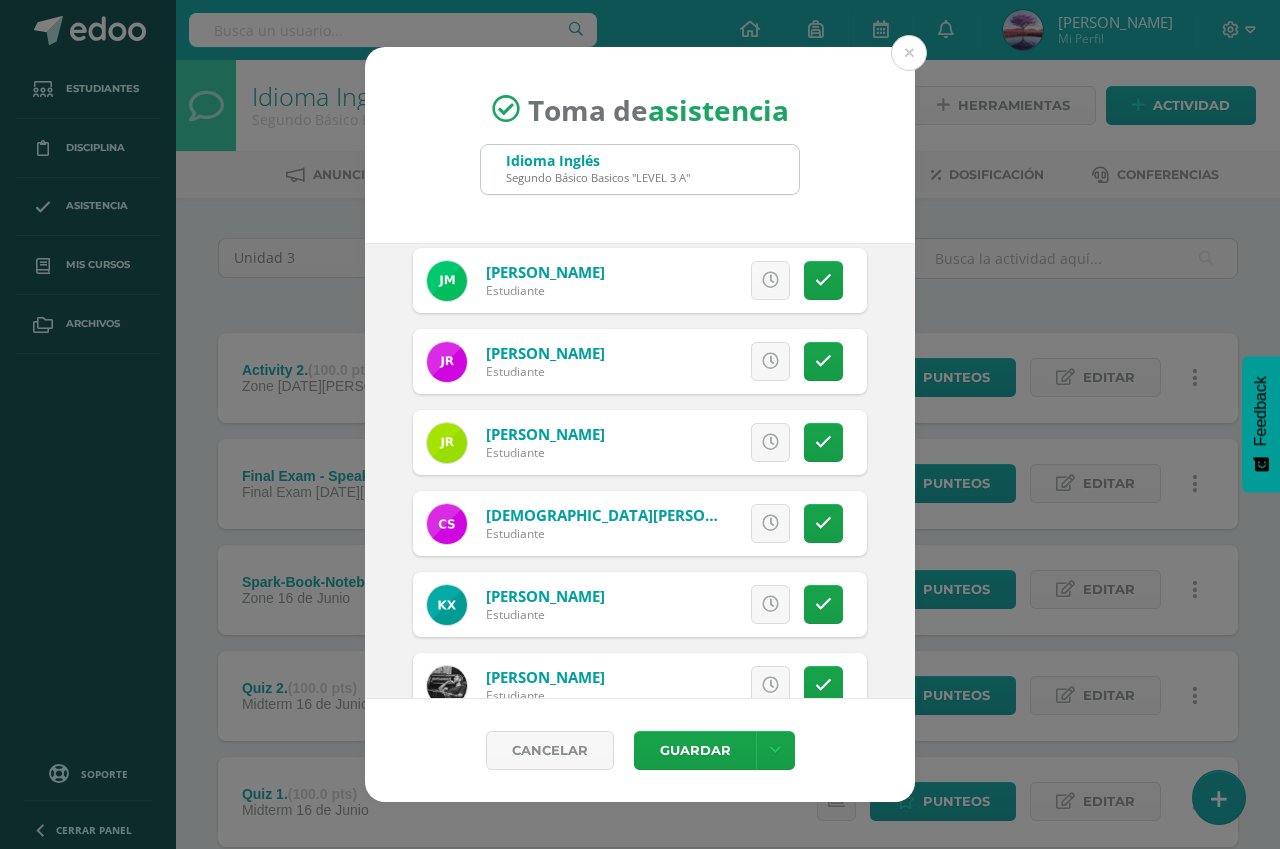 scroll, scrollTop: 1352, scrollLeft: 0, axis: vertical 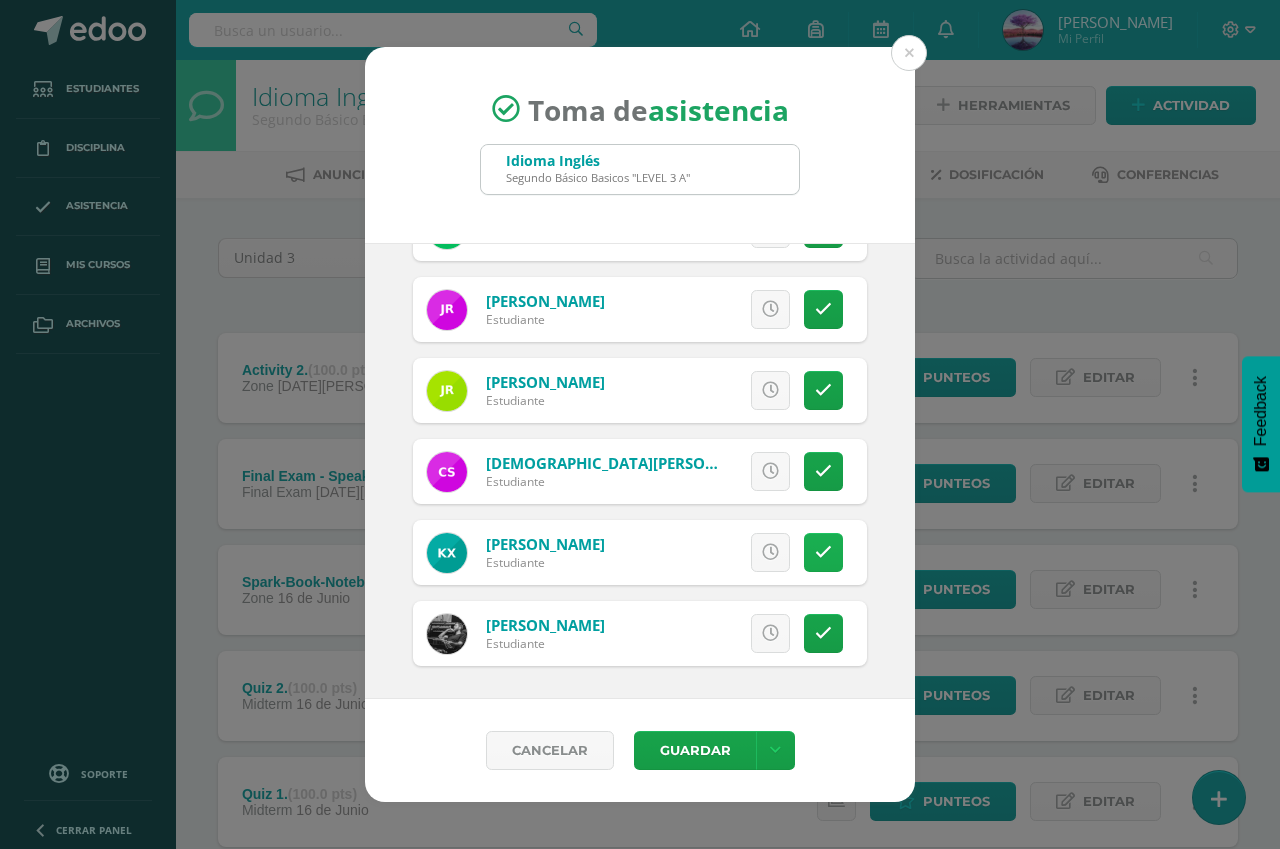 click at bounding box center (823, 552) 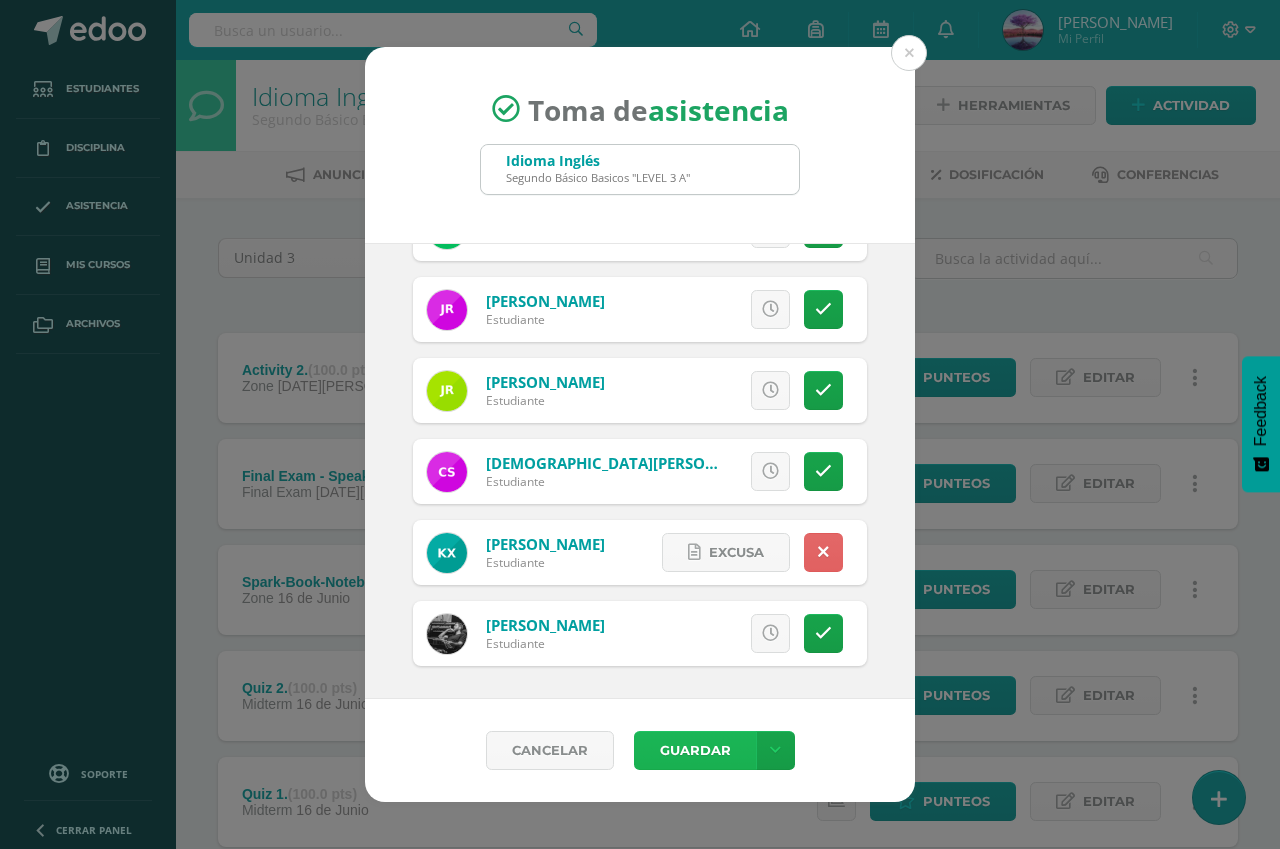 click on "Guardar" at bounding box center (695, 750) 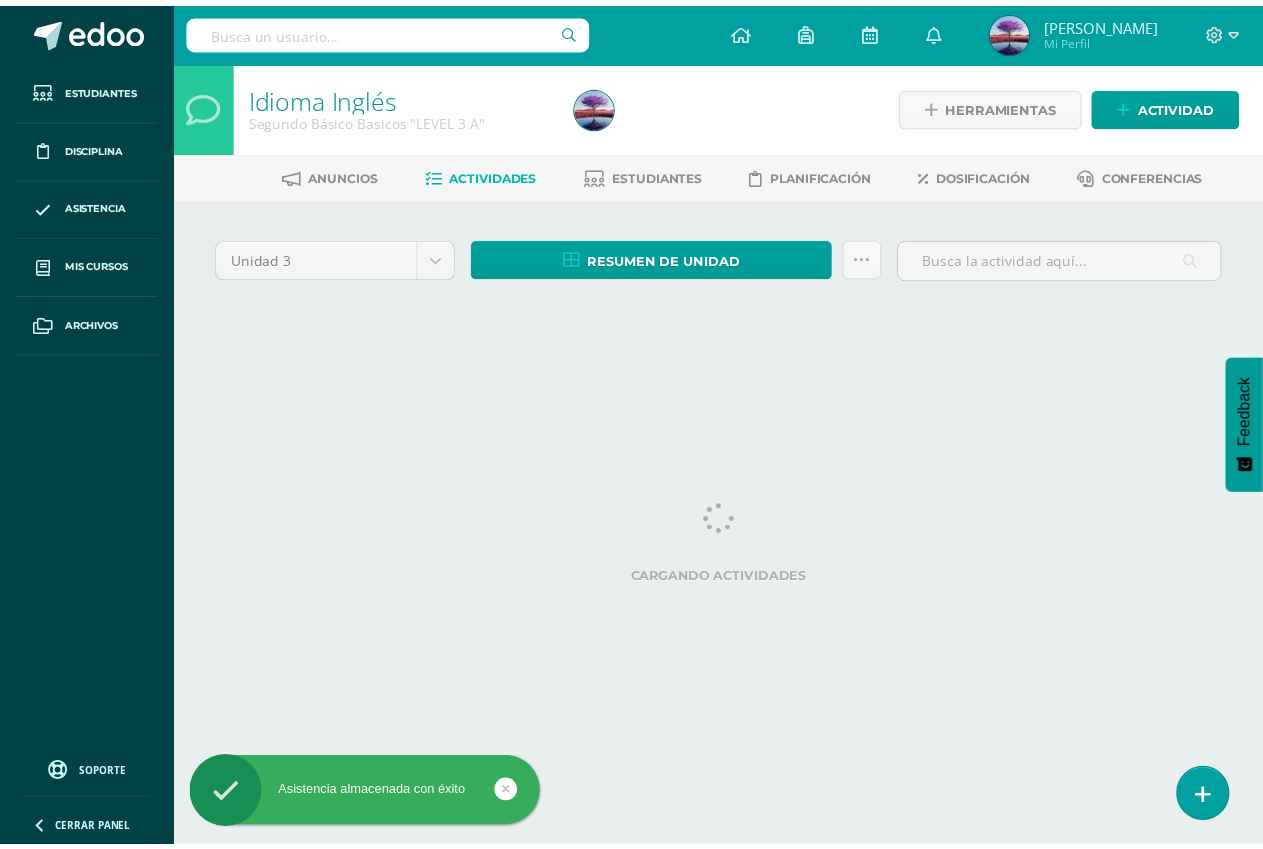 scroll, scrollTop: 0, scrollLeft: 0, axis: both 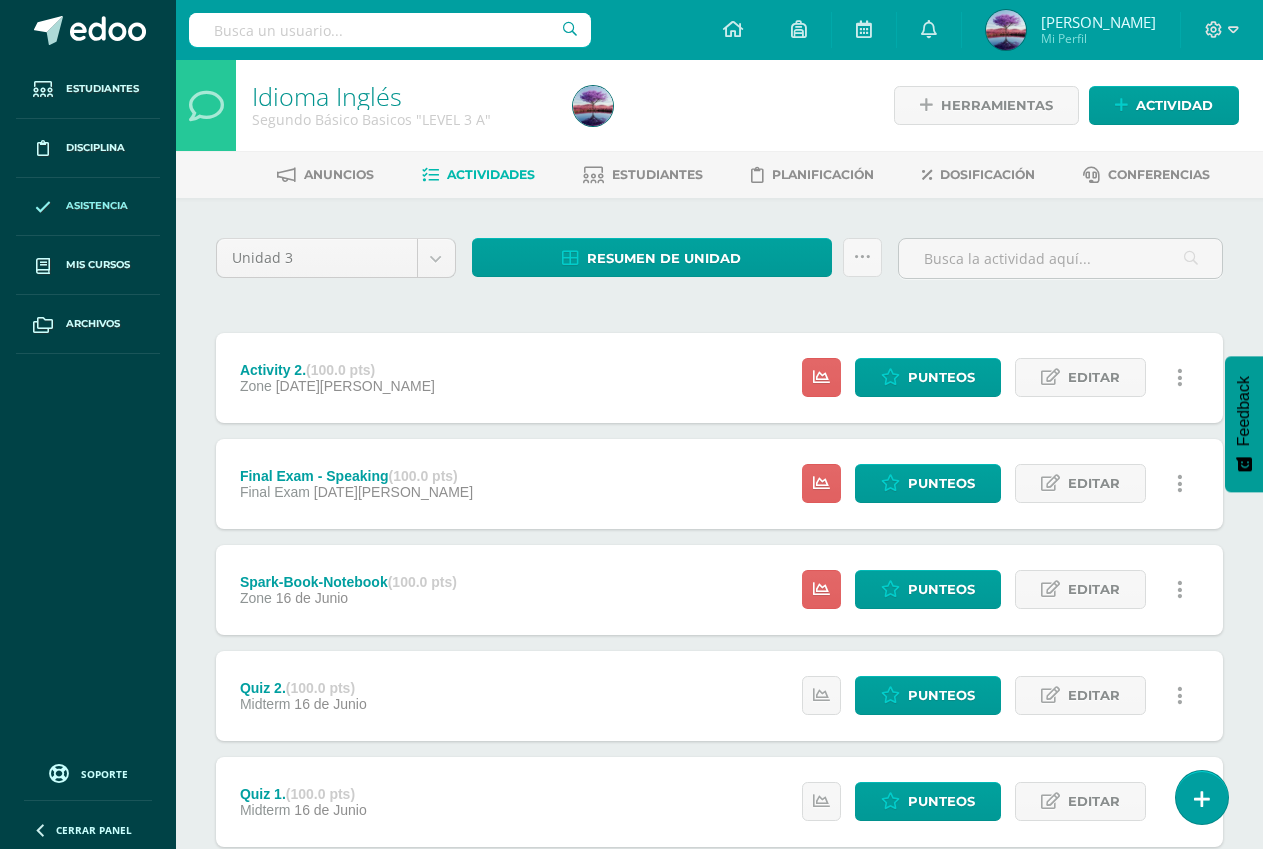 click on "Asistencia" at bounding box center [97, 206] 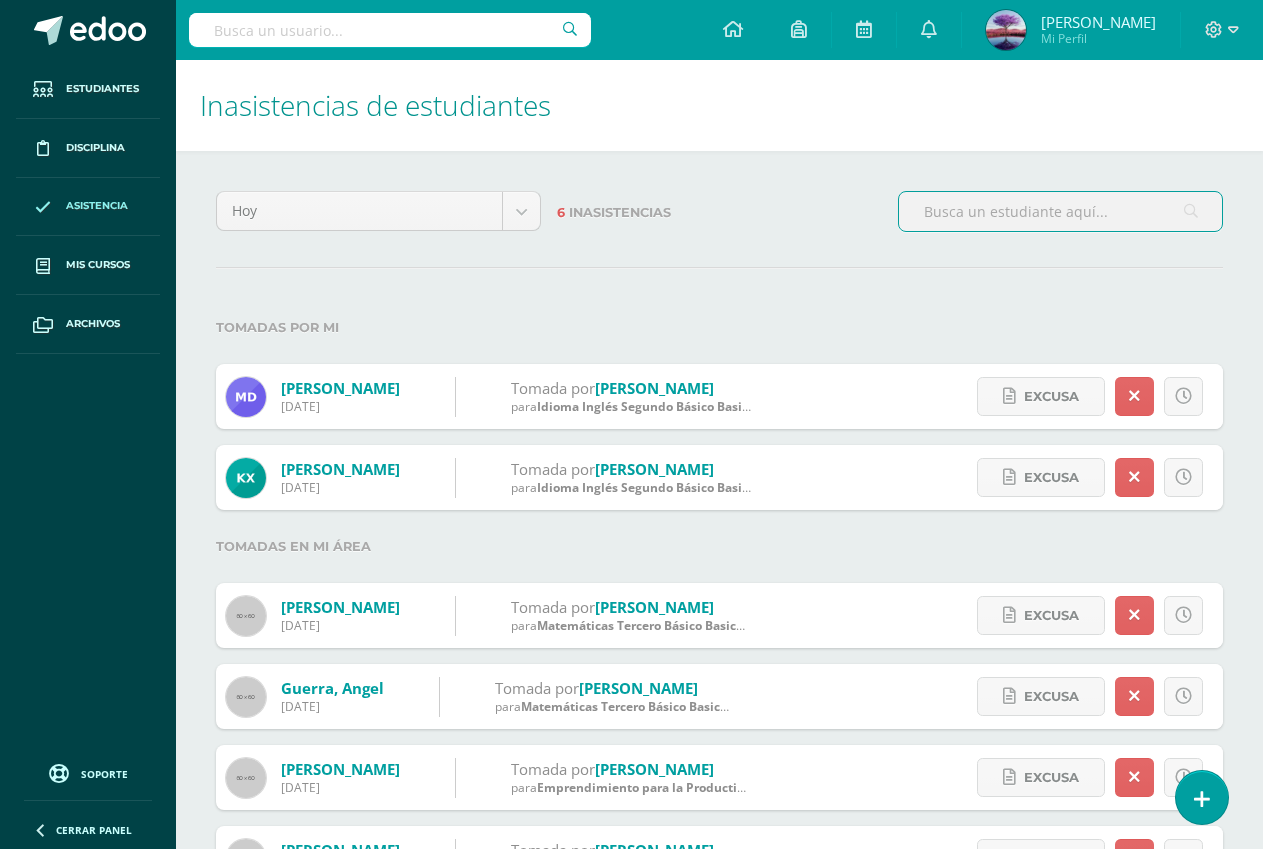 scroll, scrollTop: 0, scrollLeft: 0, axis: both 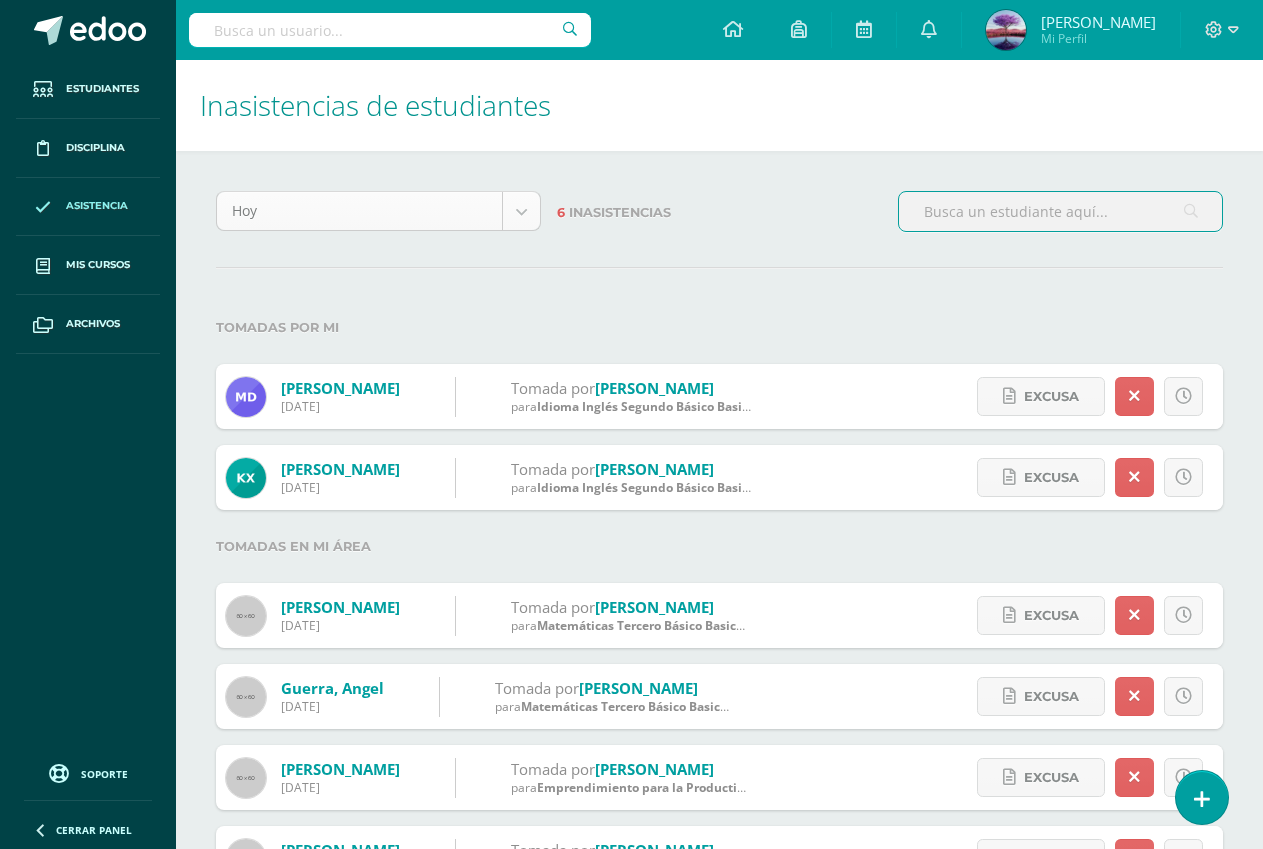 click on "Estudiantes Disciplina Asistencia Mis cursos Archivos Soporte
Centro de ayuda
Últimas actualizaciones
Cerrar panel
Idioma Inglés
Primero Básico
Basicos
"LEVEL 2A"
Actividades Estudiantes Planificación Dosificación
Idioma Inglés
Segundo Básico
Basicos
"LEVEL 3 A"
Actividades Estudiantes Planificación Dosificación
Idioma Inglés
Tercero Básico
Basicos
"LEVEL 3 A"
Actividades Estudiantes Planificación Dosificación Ver Todos los Cursos  Configuración
Cerrar sesión
Mi Perfil Avisos" at bounding box center (631, 465) 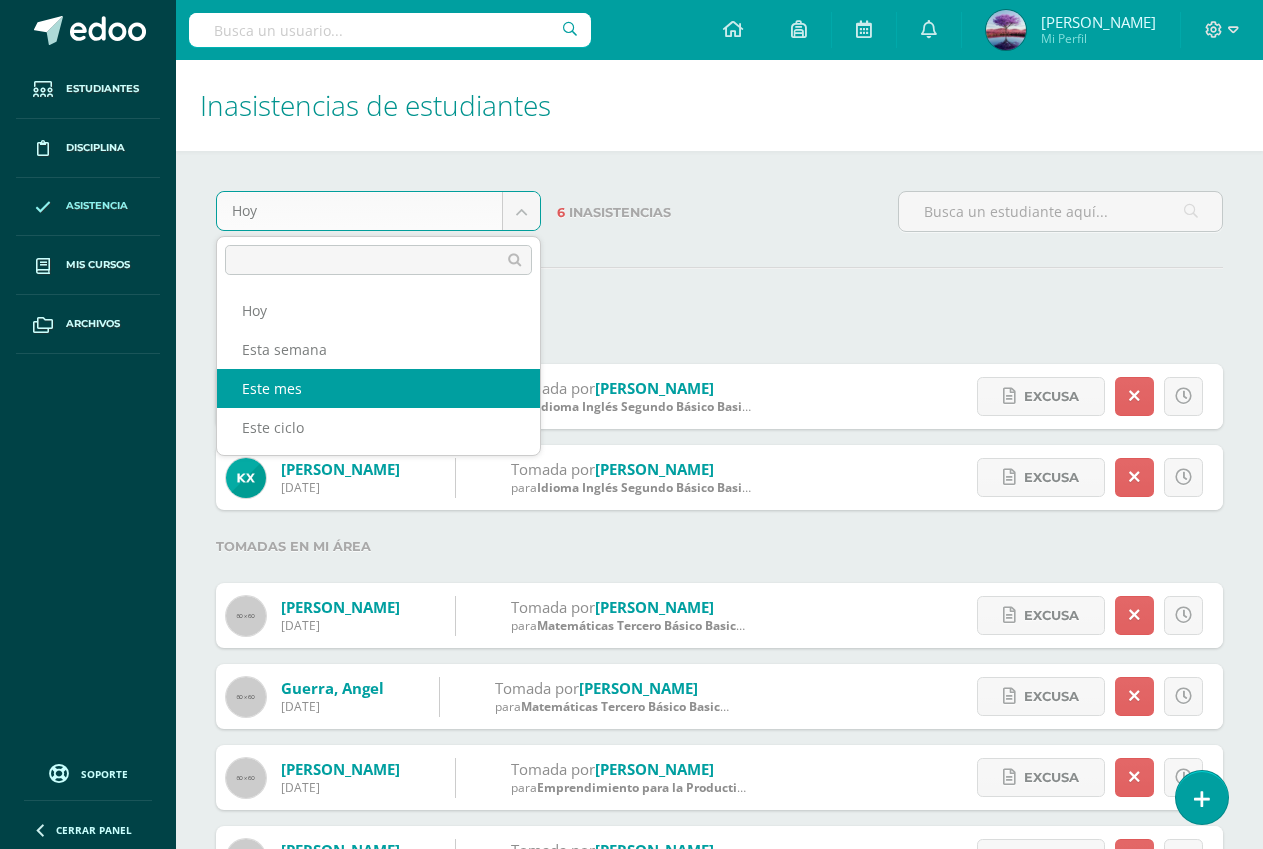 select on "month" 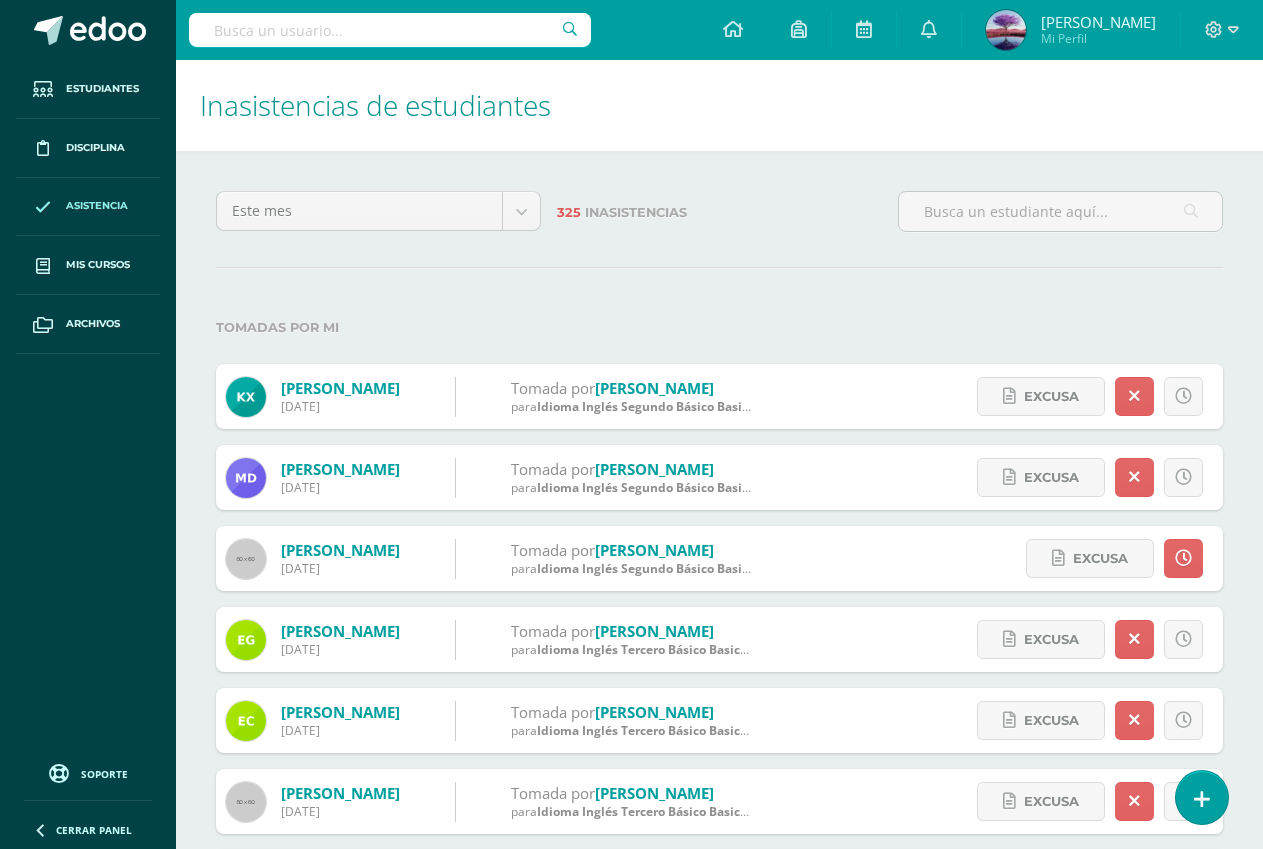 scroll, scrollTop: 0, scrollLeft: 0, axis: both 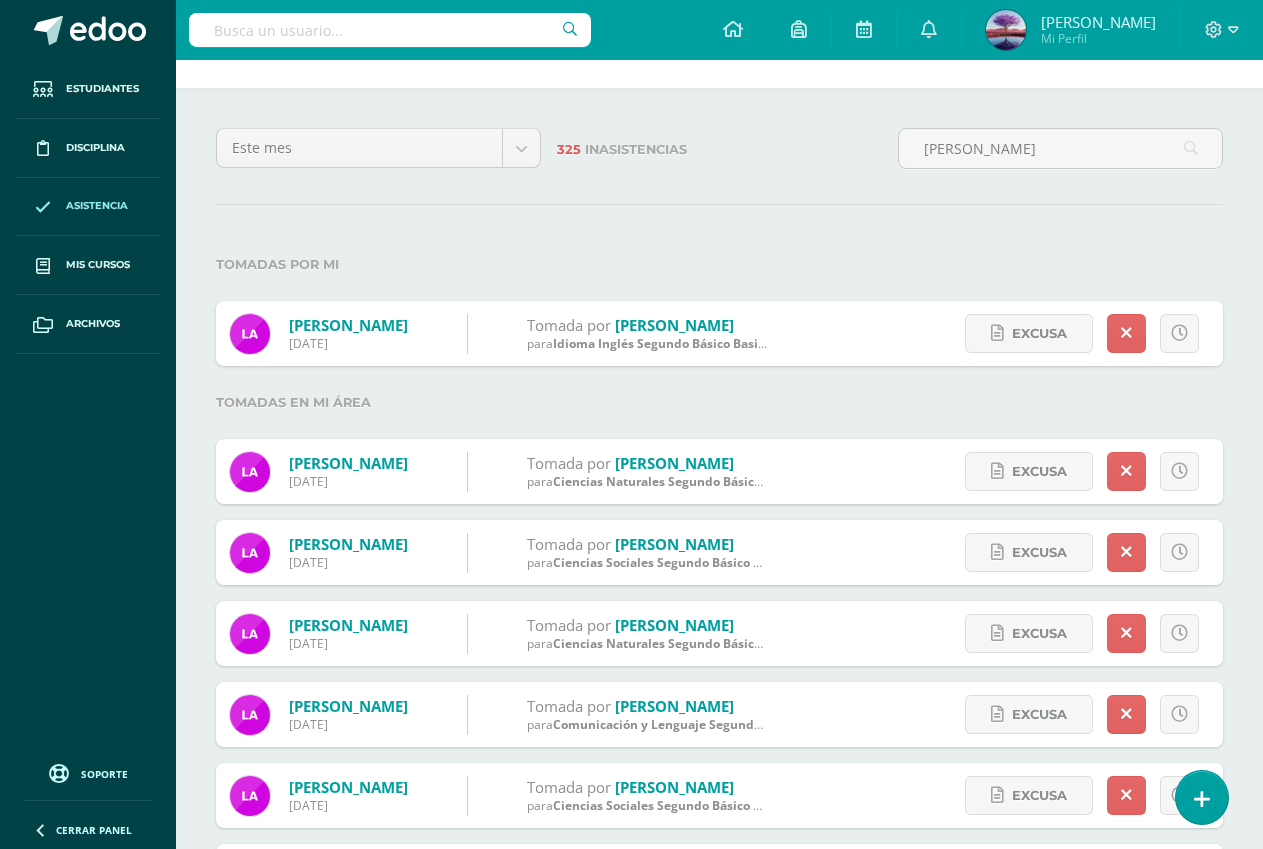 type on "leonel" 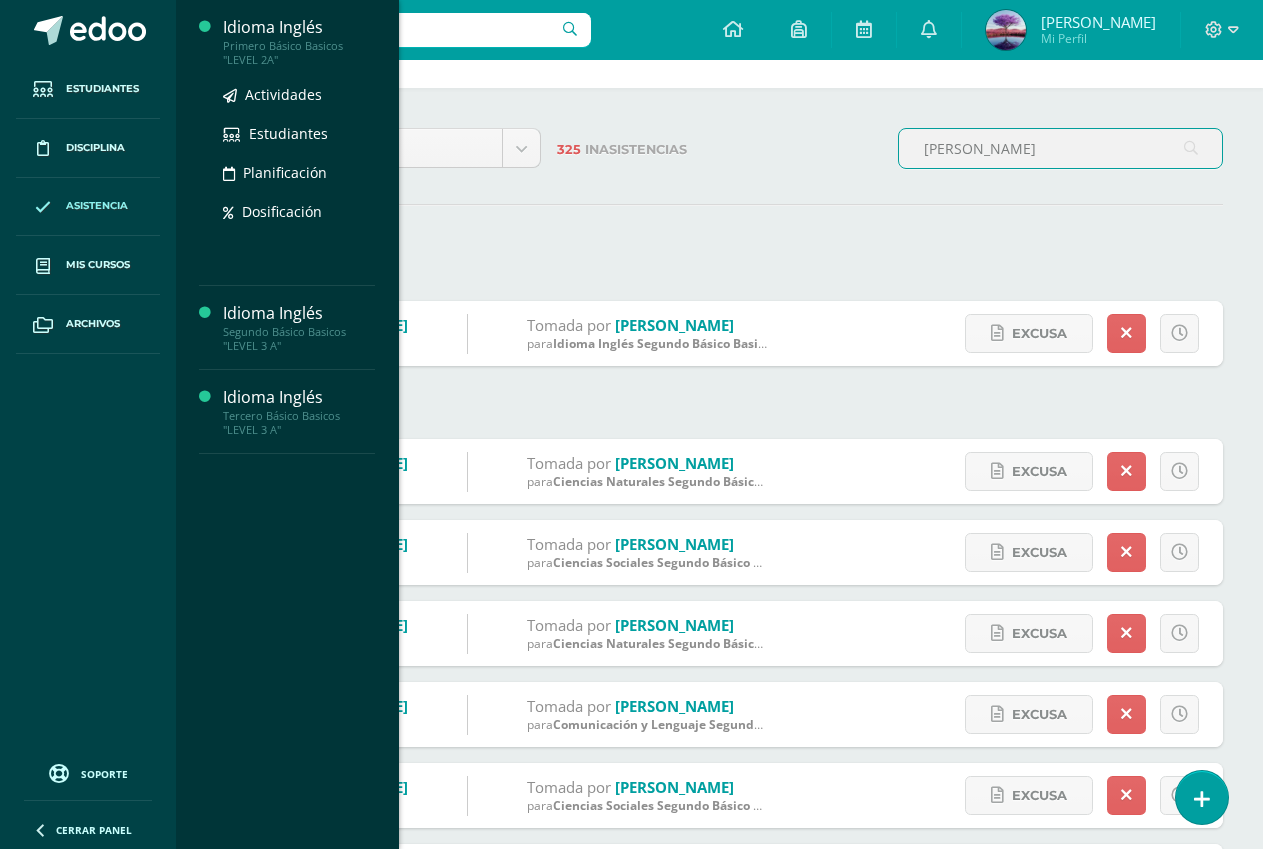 click on "Primero Básico
Basicos
"LEVEL 2A"" at bounding box center [299, 53] 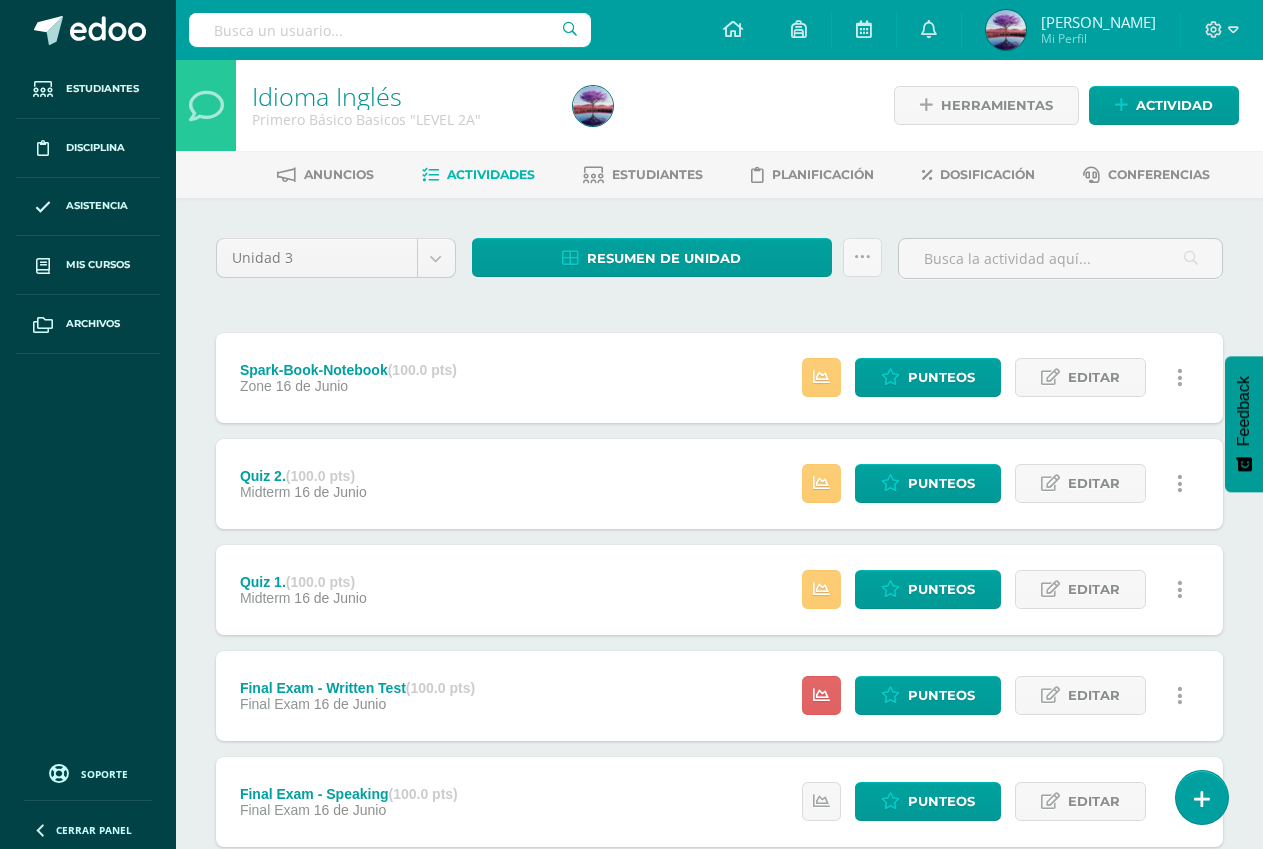 scroll, scrollTop: 0, scrollLeft: 0, axis: both 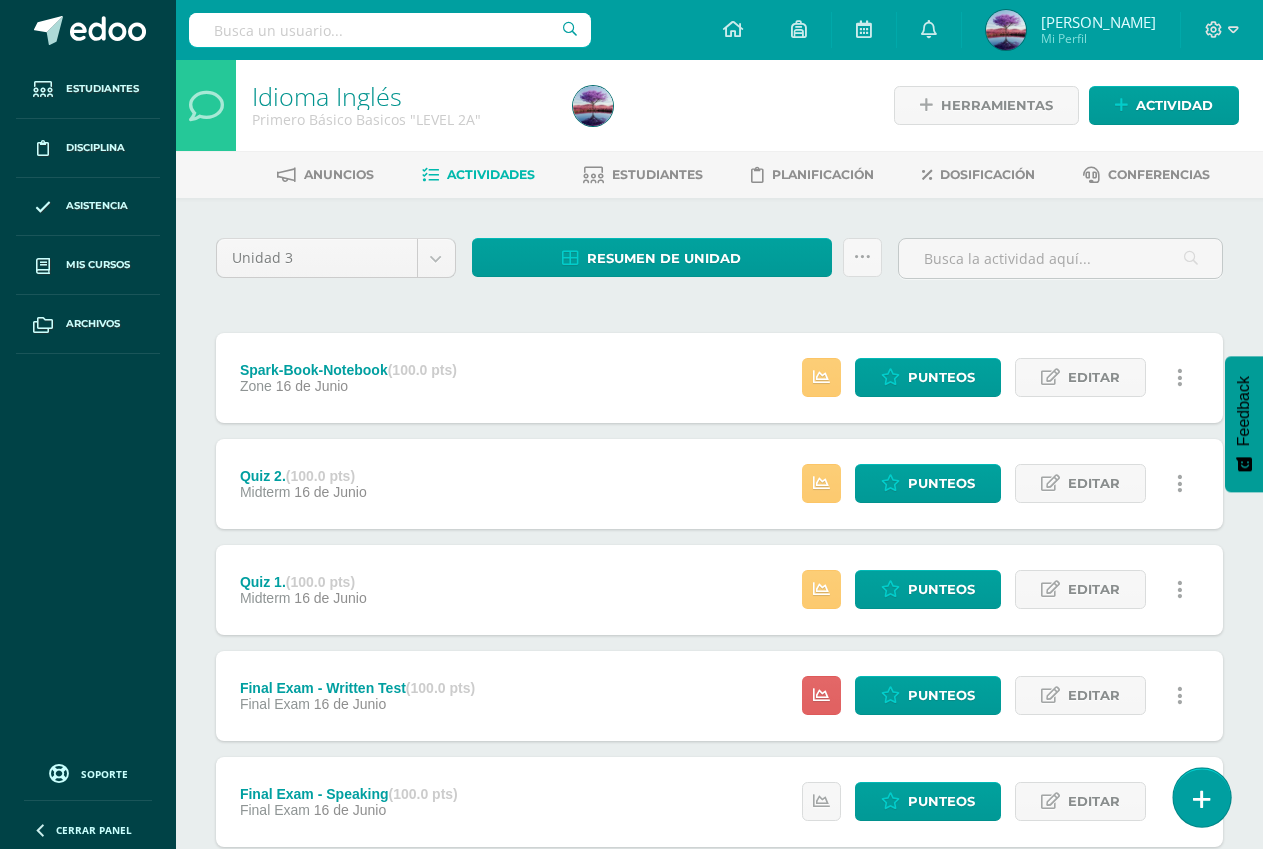 click at bounding box center (1202, 799) 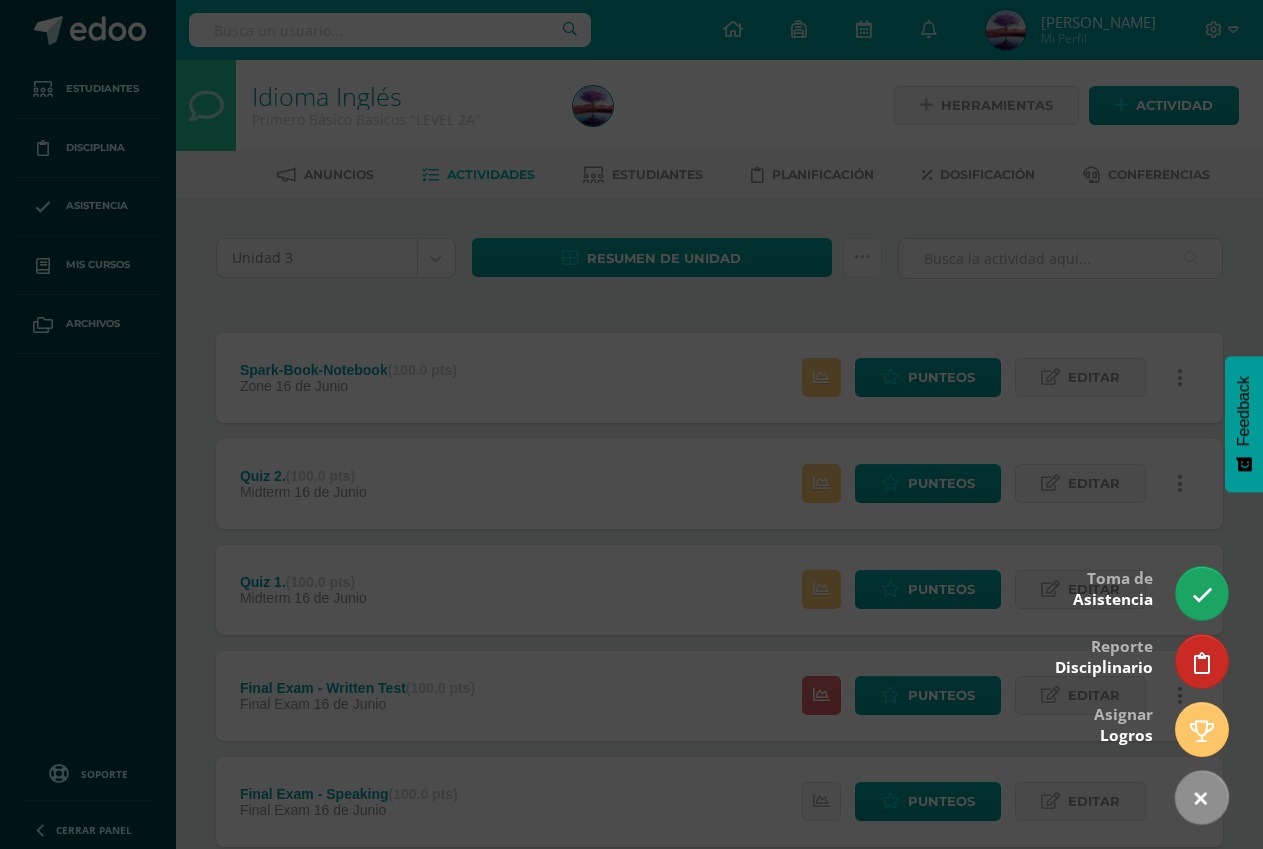 click at bounding box center (1202, 595) 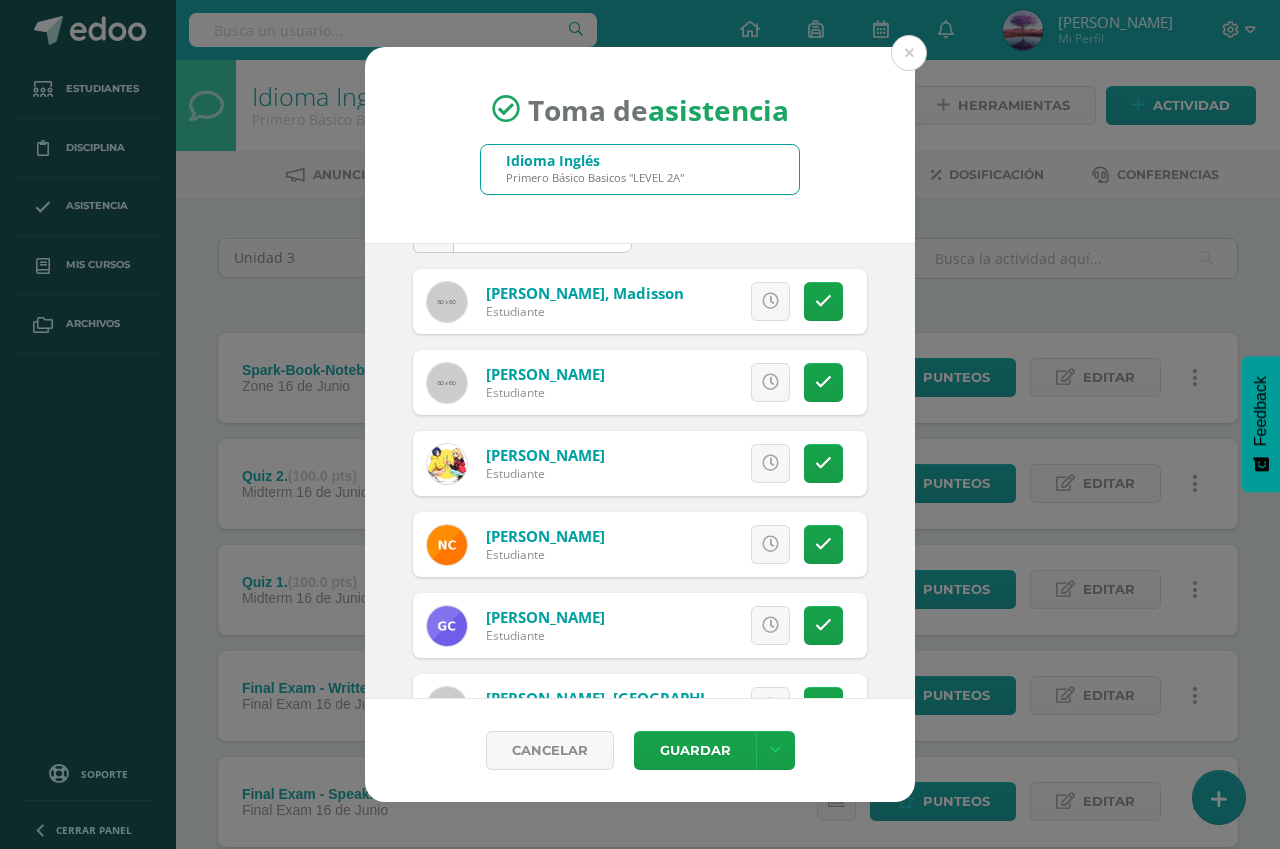 scroll, scrollTop: 100, scrollLeft: 0, axis: vertical 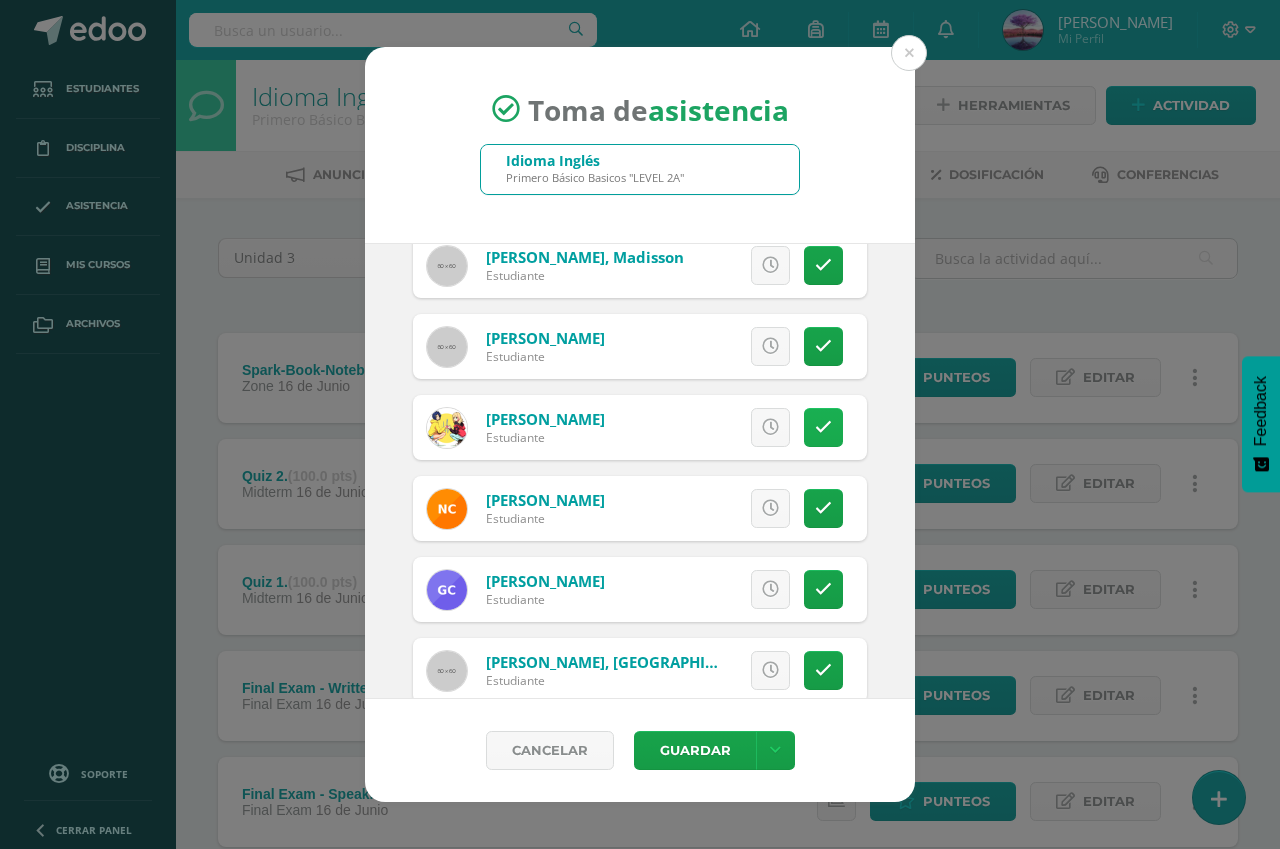 click at bounding box center [823, 427] 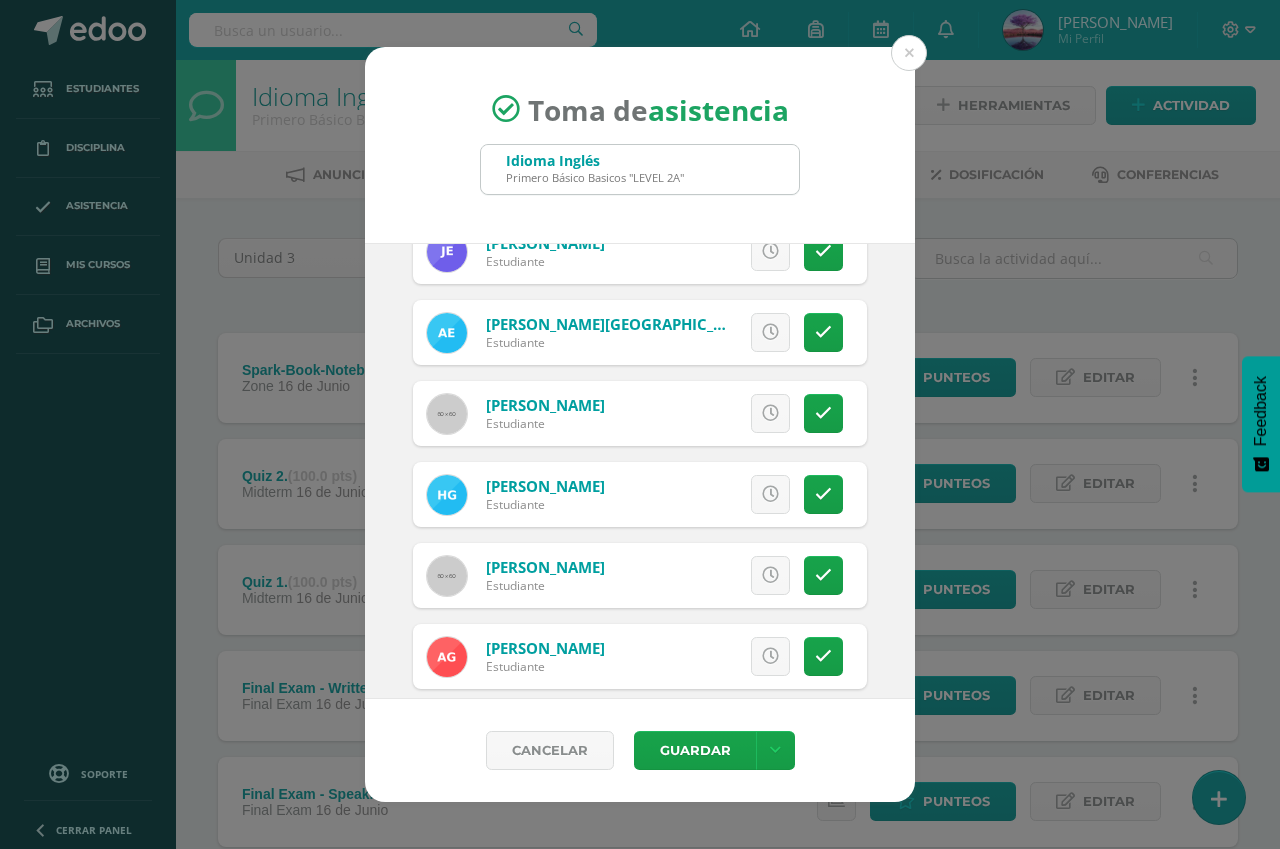 scroll, scrollTop: 700, scrollLeft: 0, axis: vertical 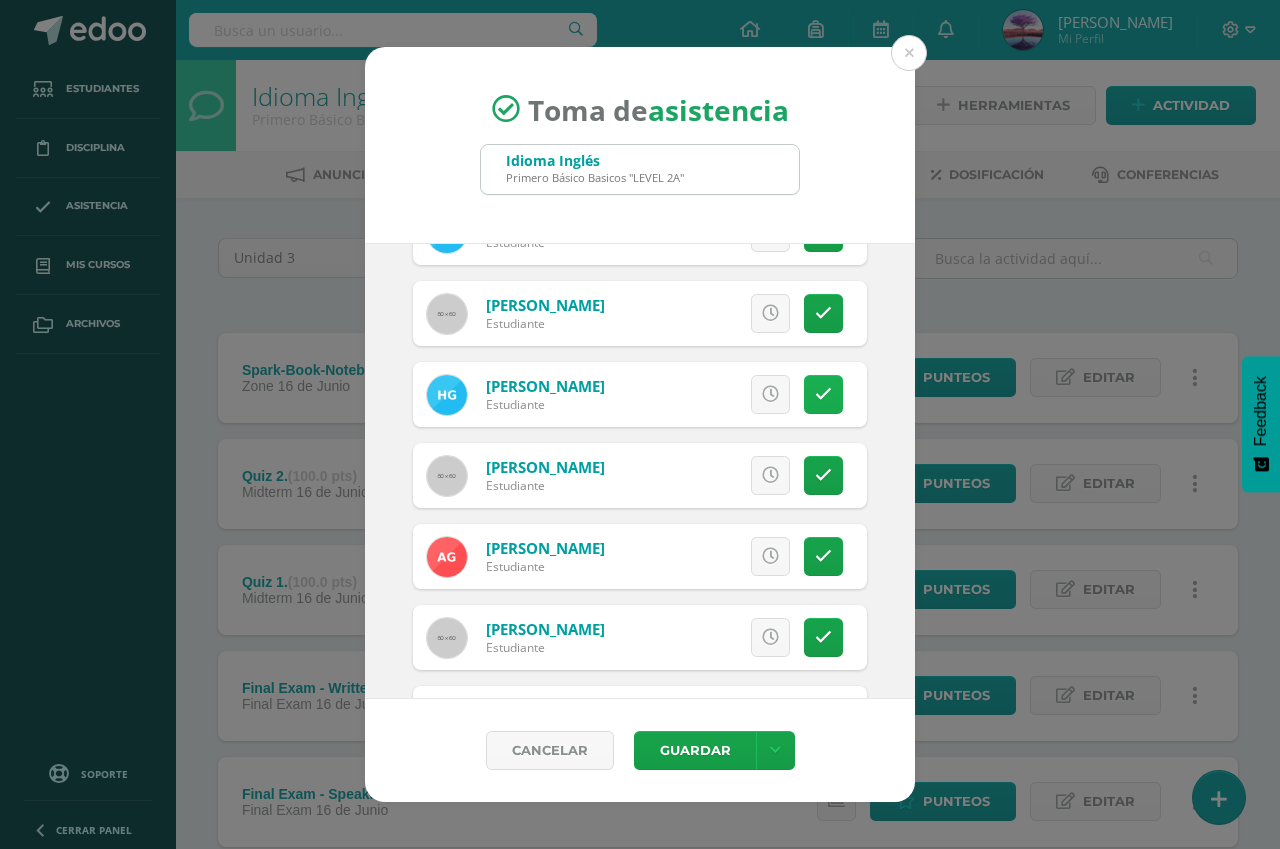 click at bounding box center [823, 394] 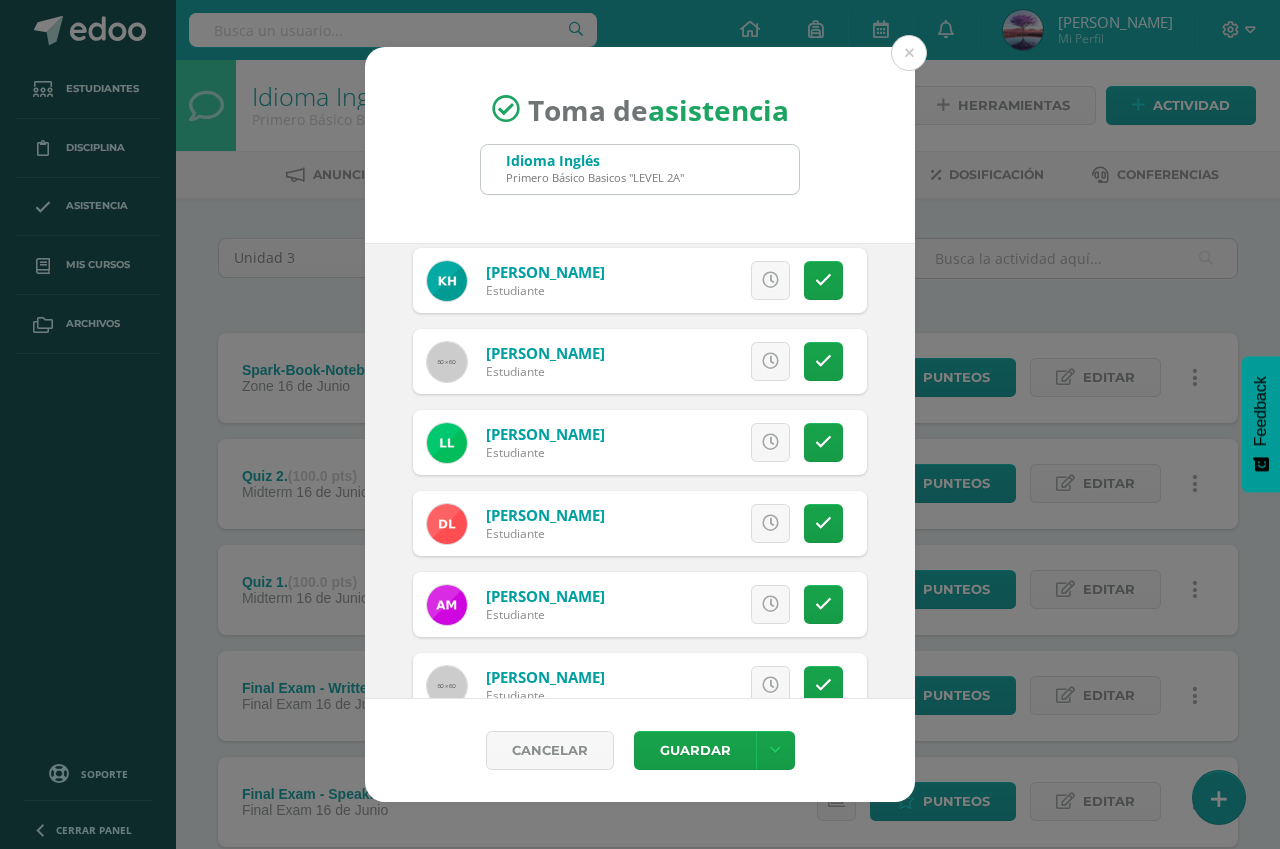 scroll, scrollTop: 1400, scrollLeft: 0, axis: vertical 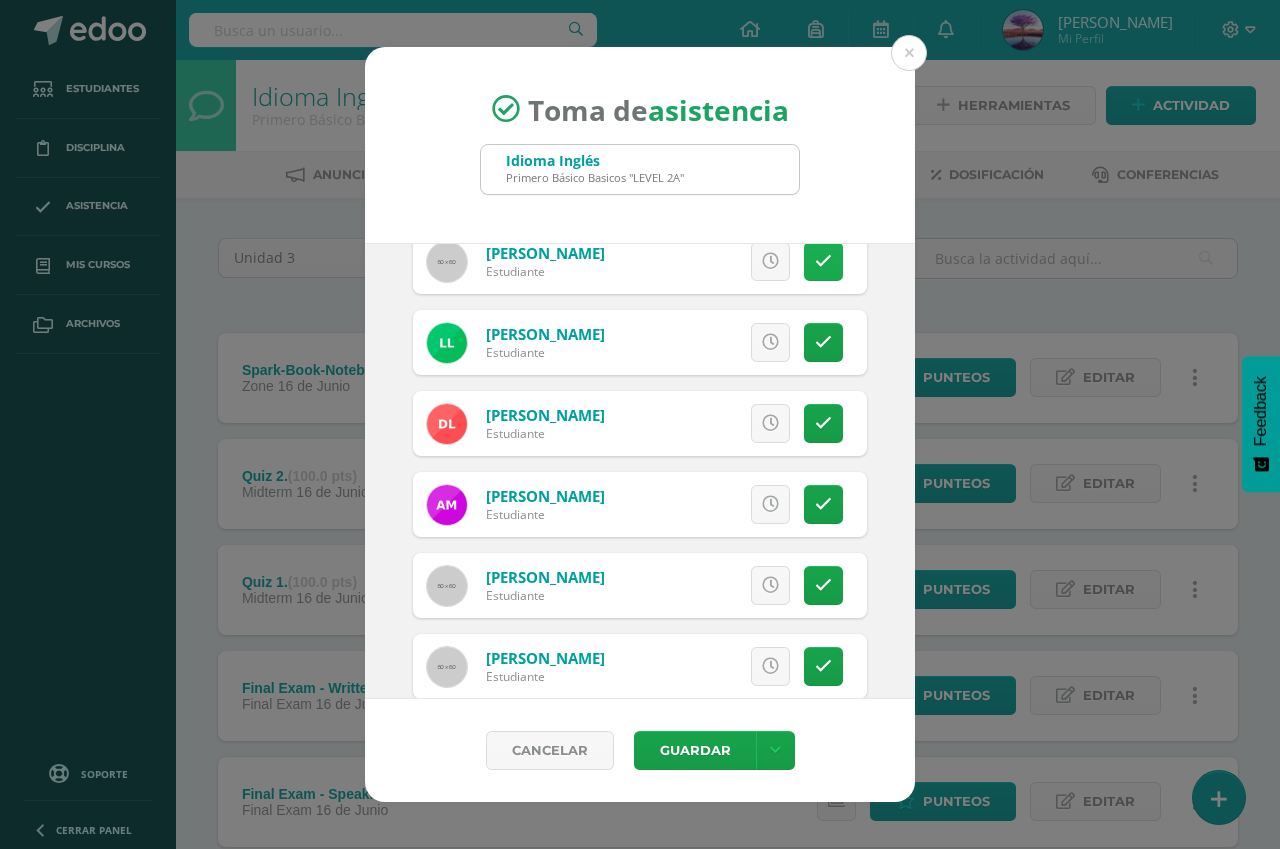 click at bounding box center [823, 261] 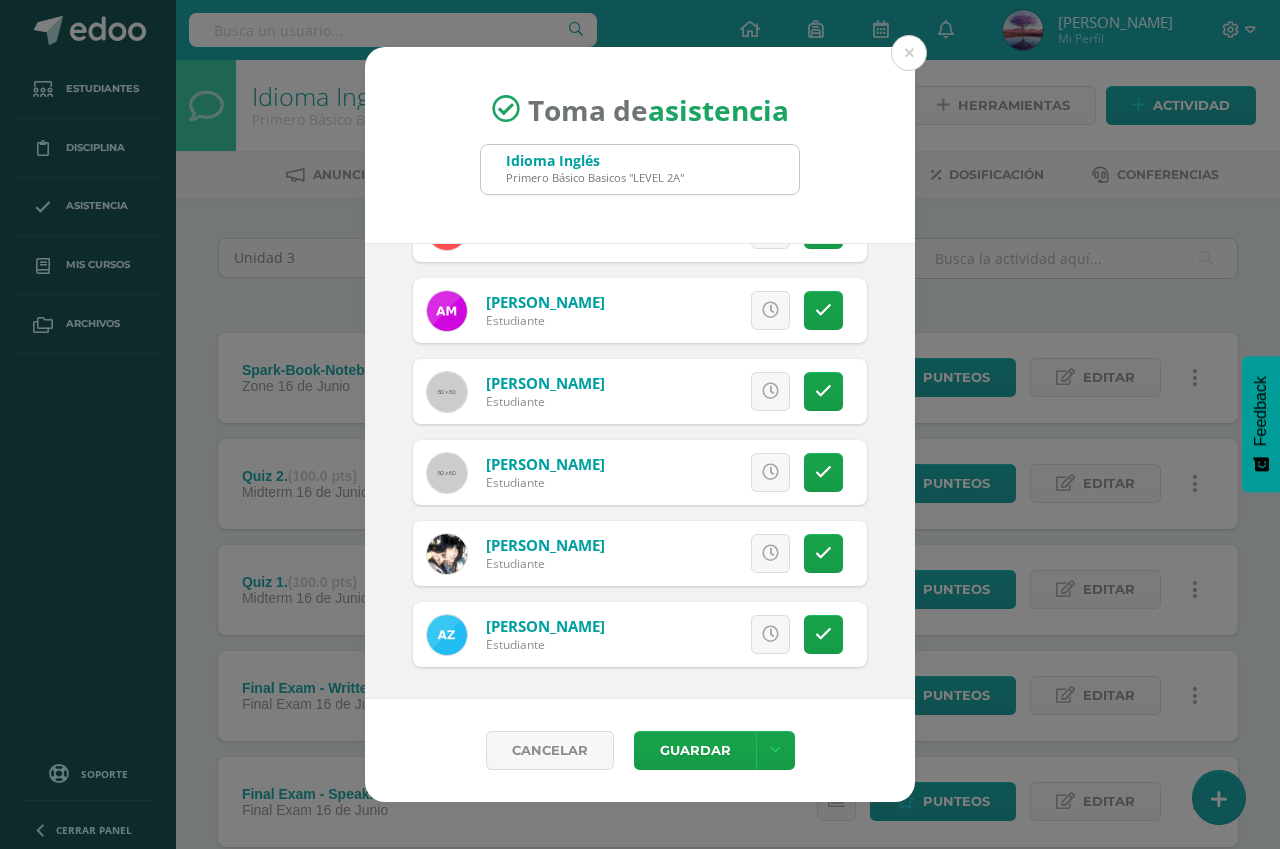 scroll, scrollTop: 1595, scrollLeft: 0, axis: vertical 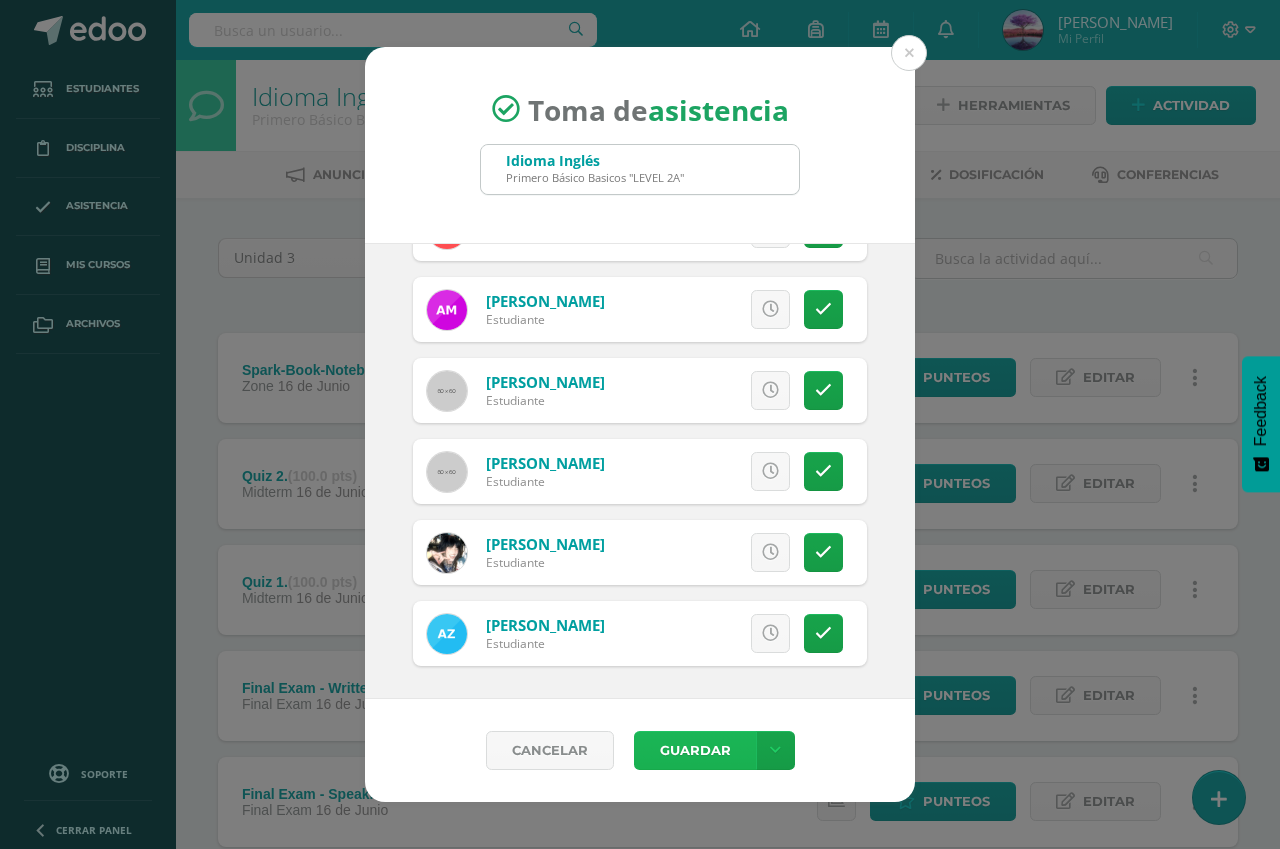 click on "Guardar" at bounding box center [695, 750] 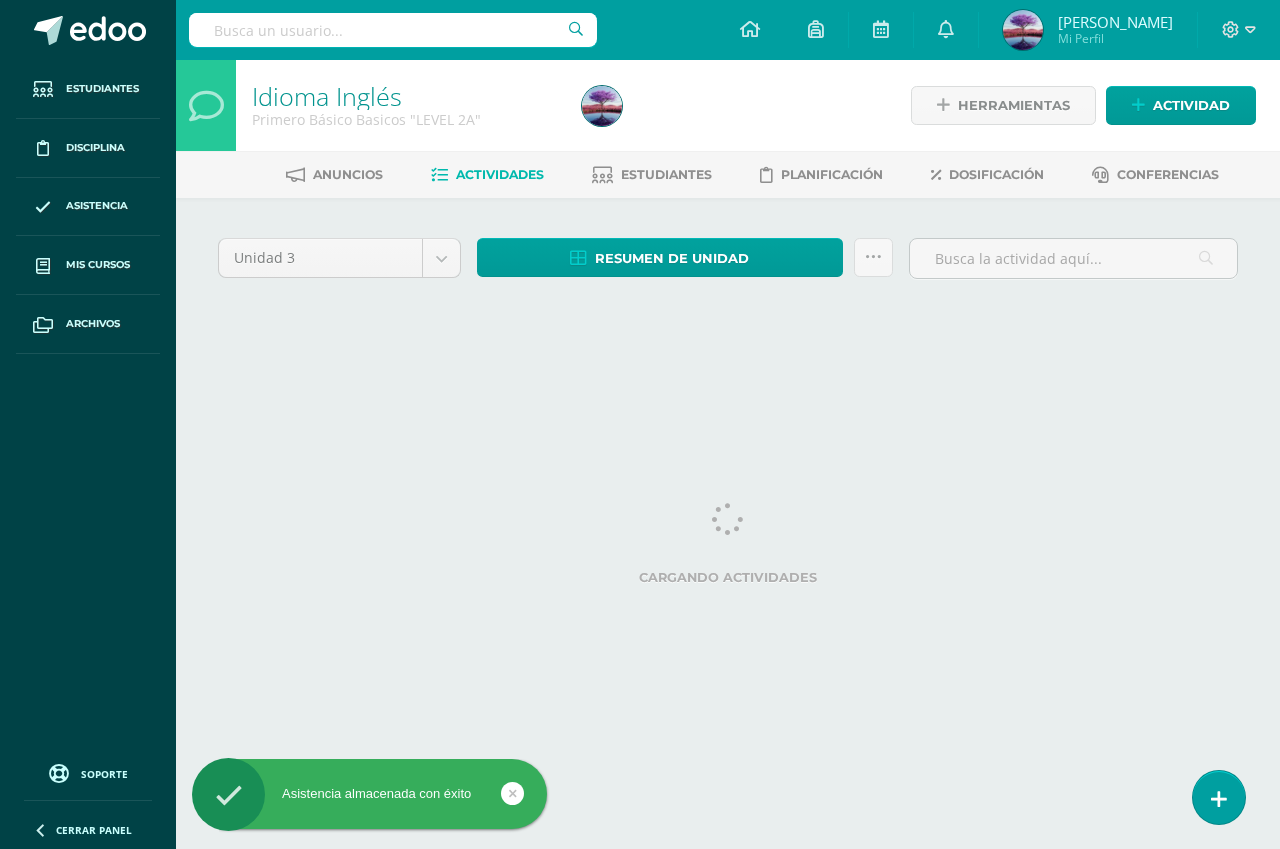 scroll, scrollTop: 0, scrollLeft: 0, axis: both 